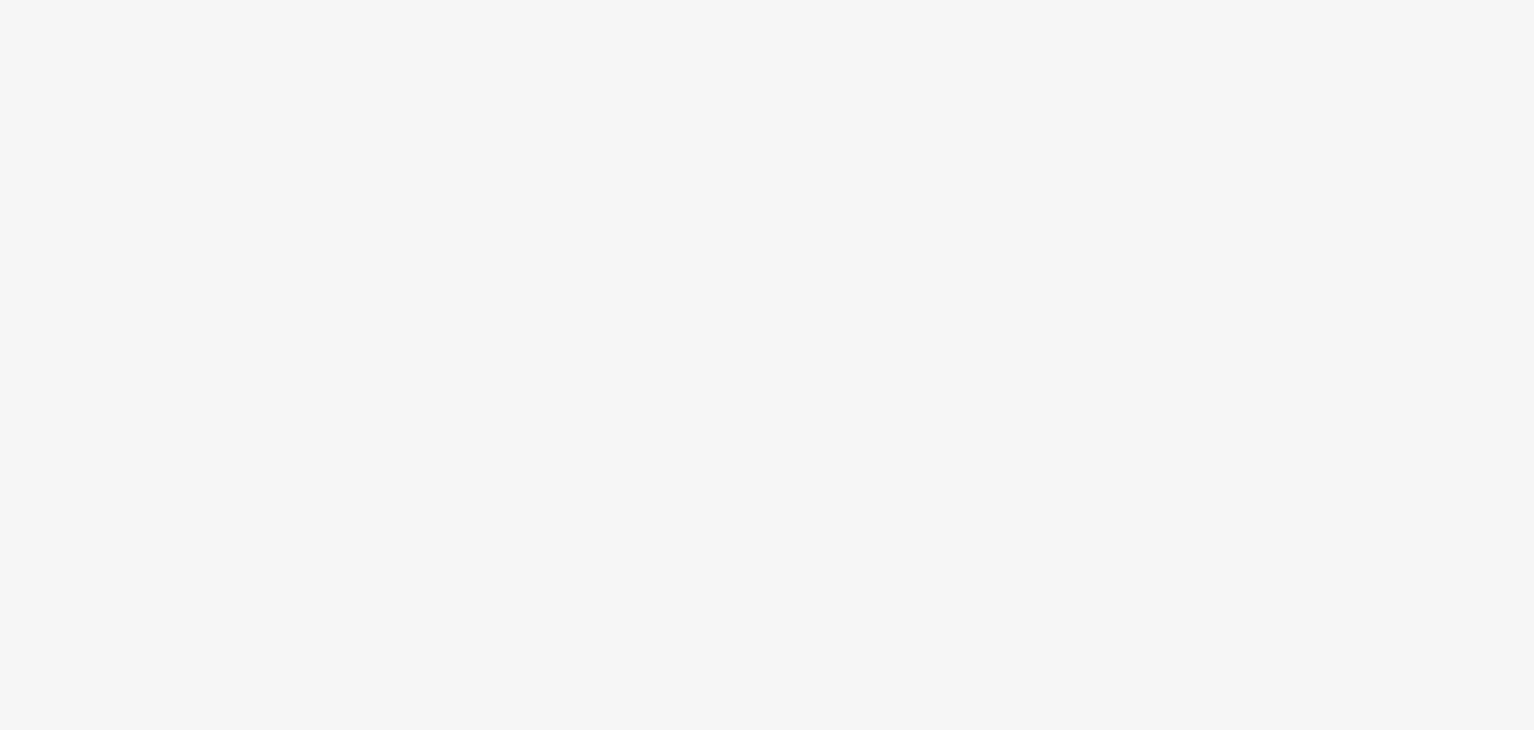 scroll, scrollTop: 0, scrollLeft: 0, axis: both 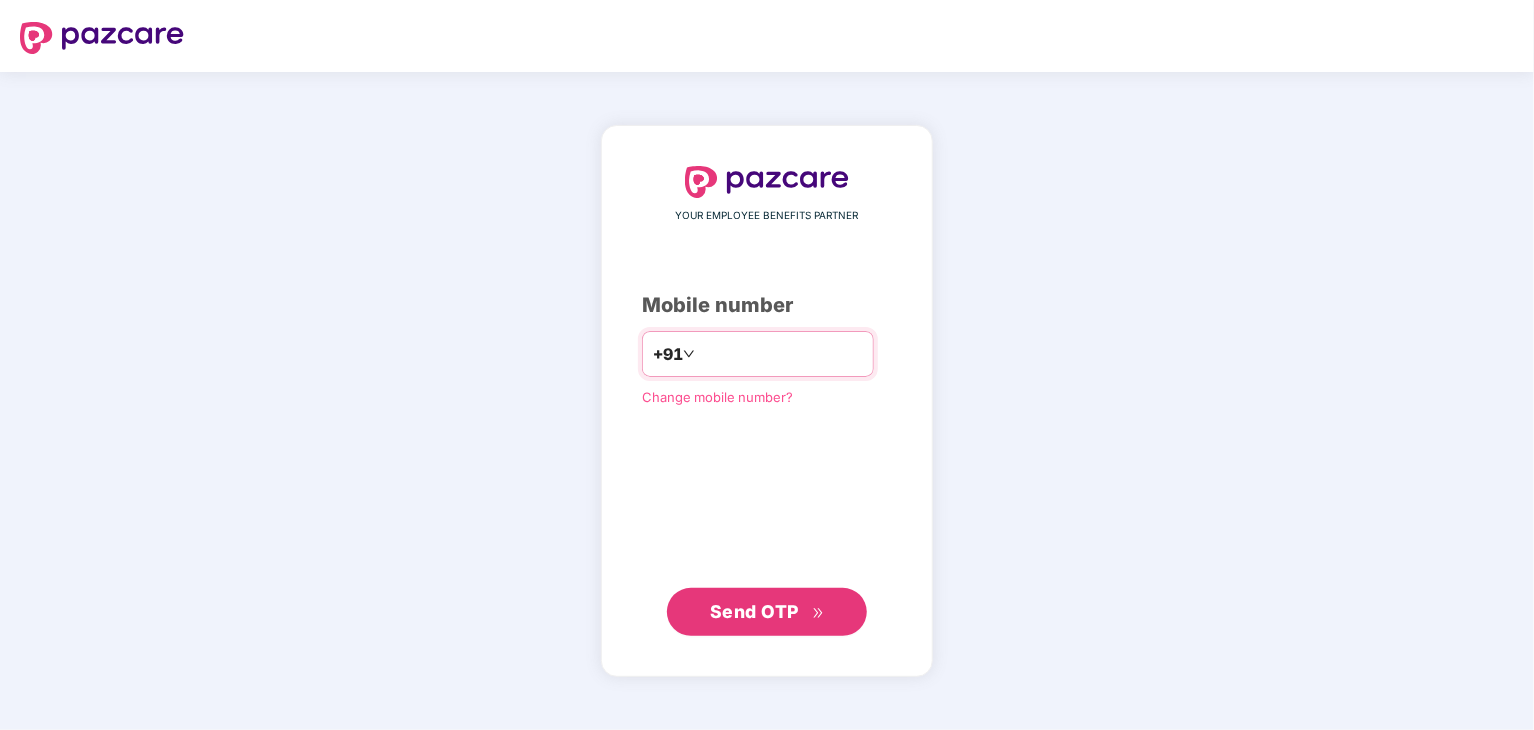 click at bounding box center [781, 354] 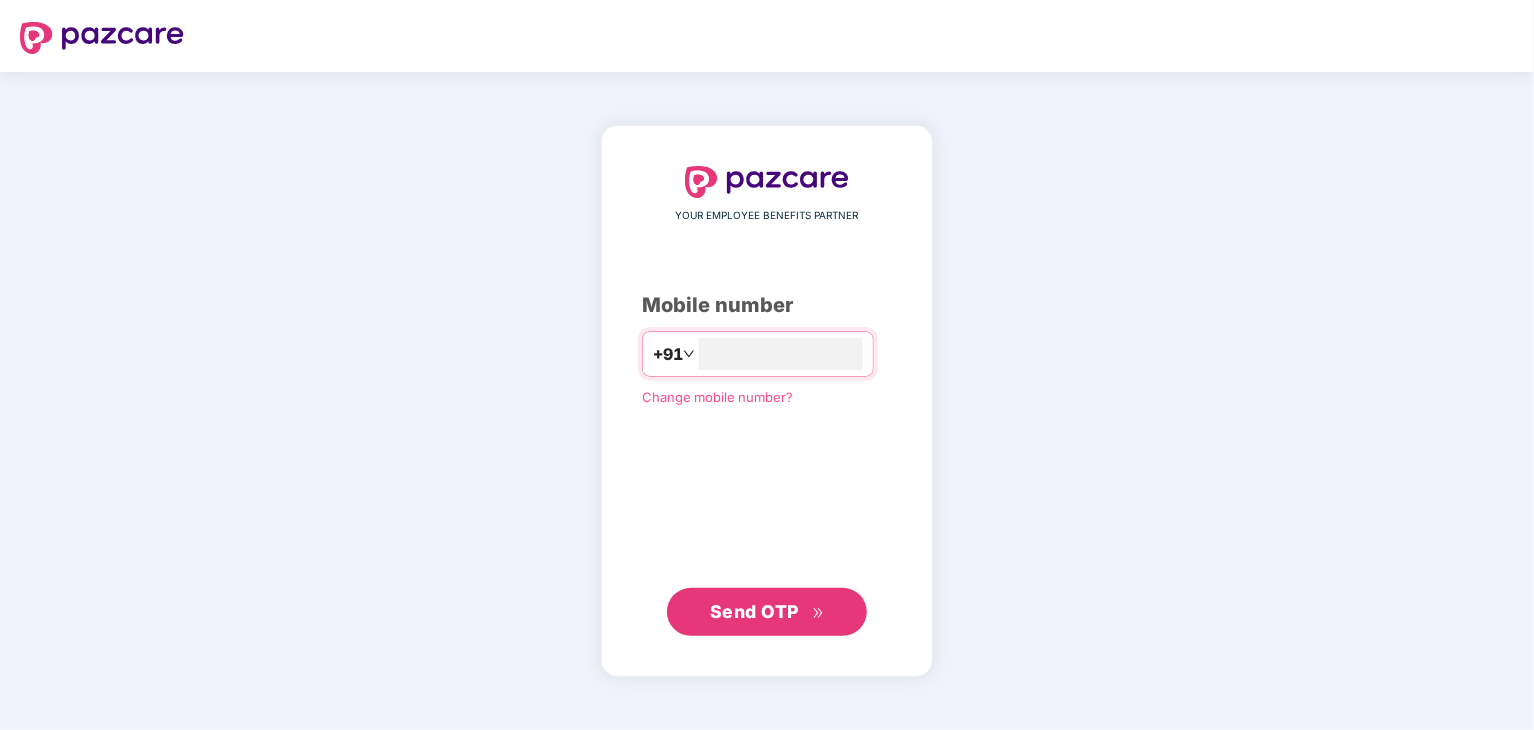 click on "Send OTP" at bounding box center (754, 611) 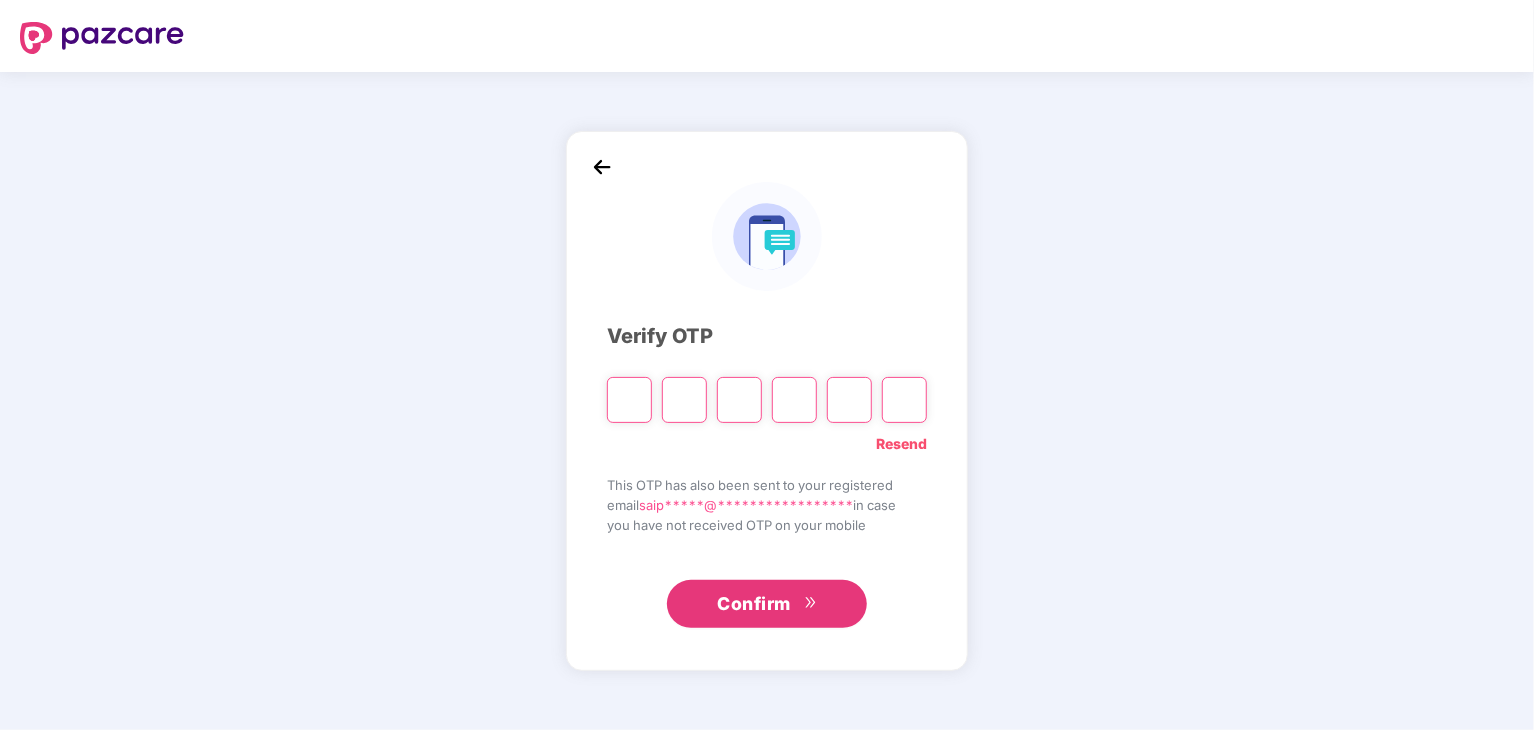 click at bounding box center (629, 400) 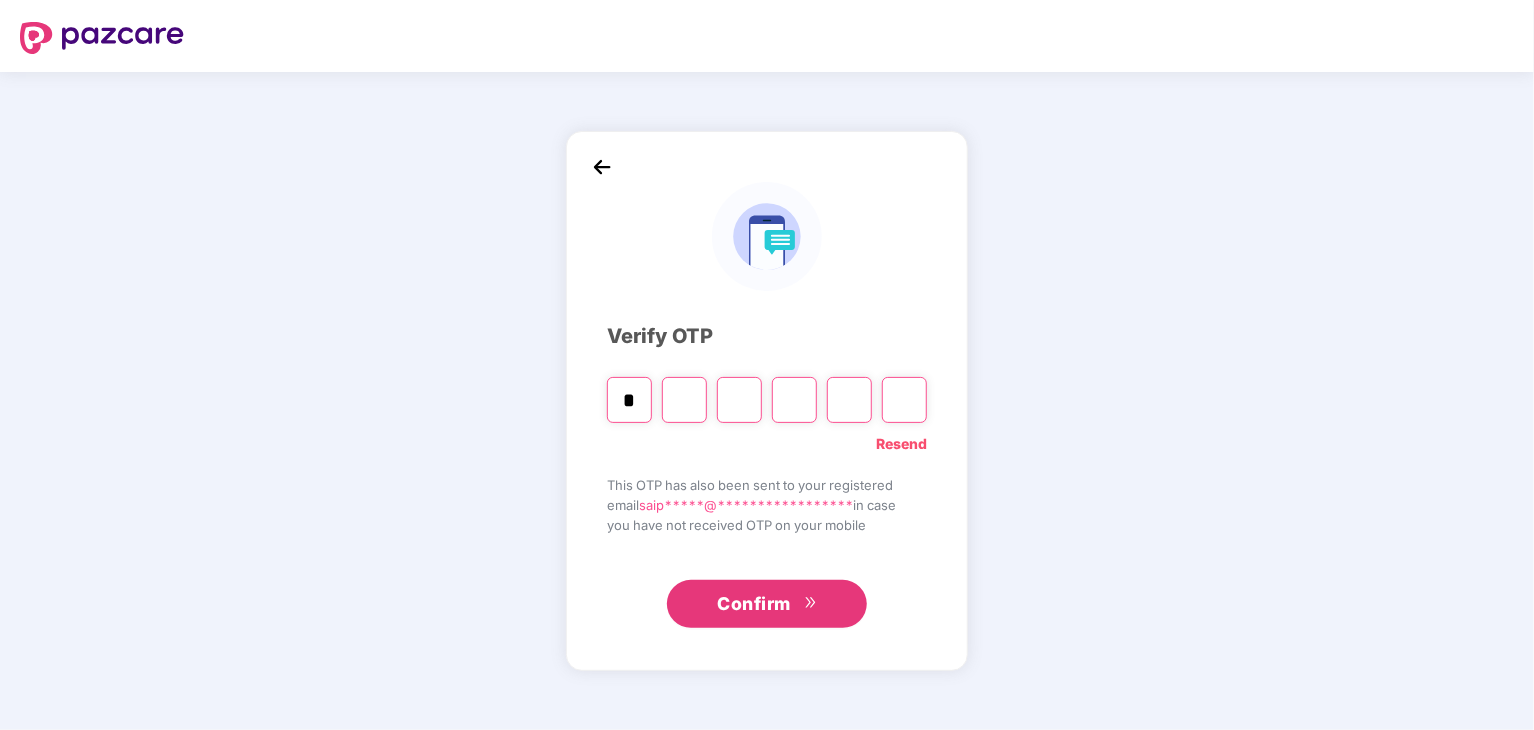 type on "*" 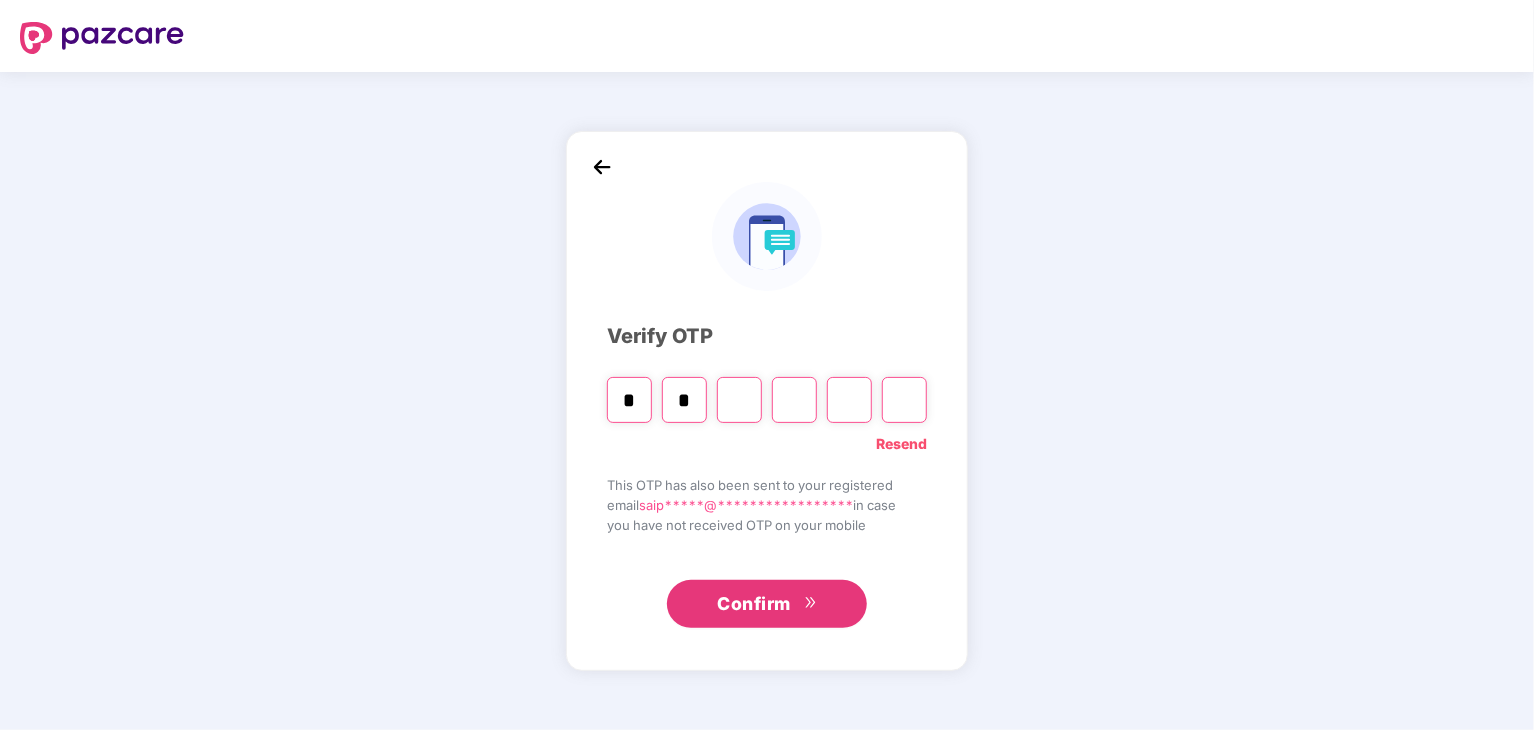 type on "*" 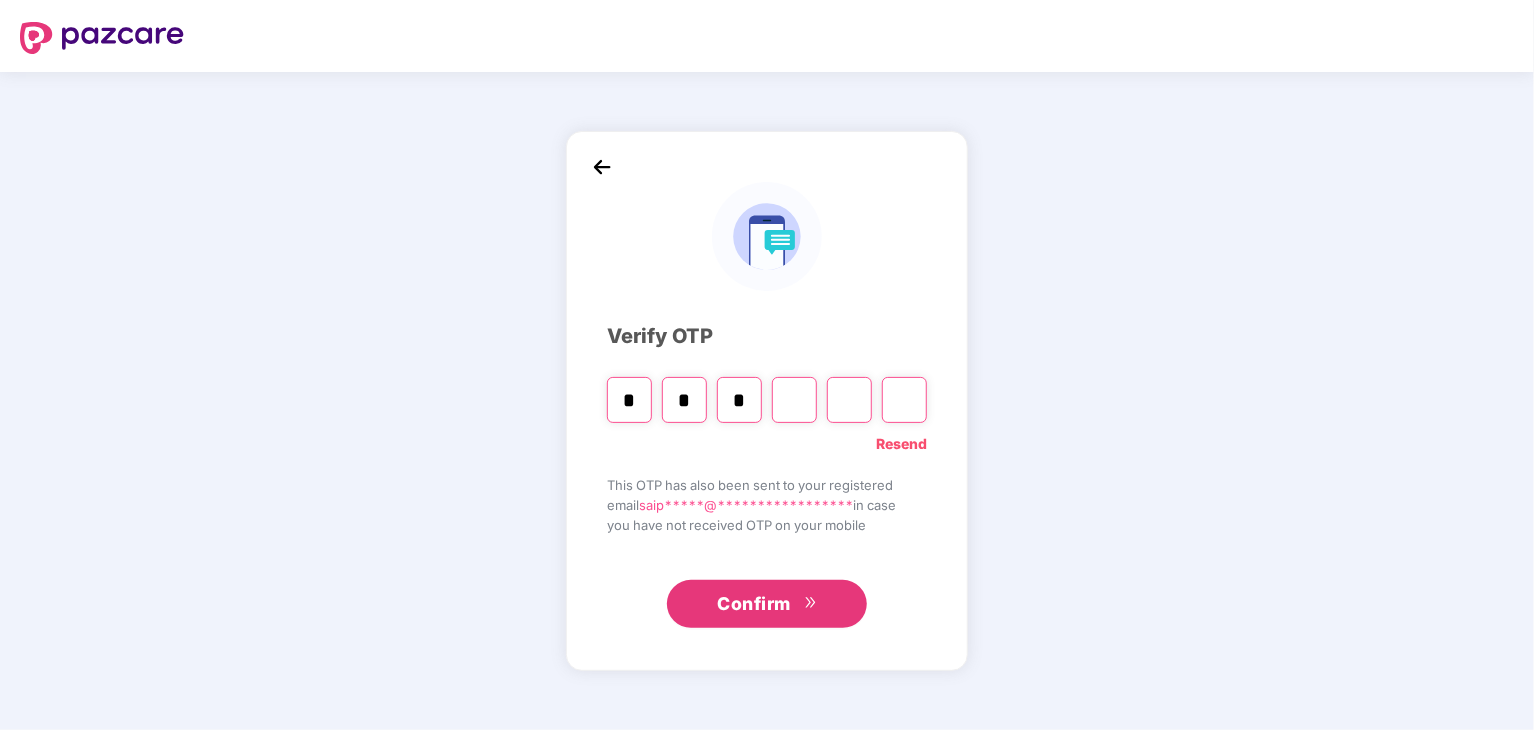type on "*" 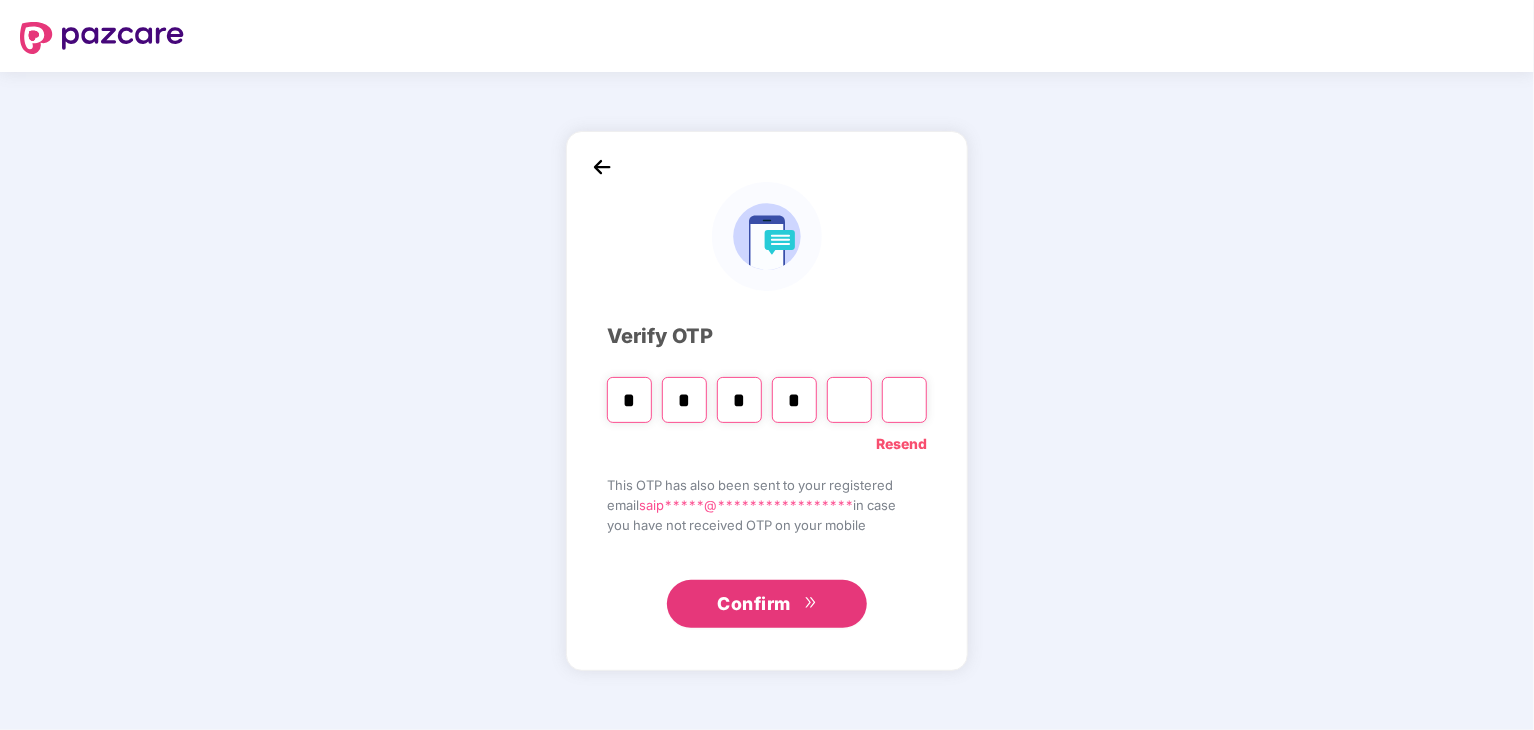 type on "*" 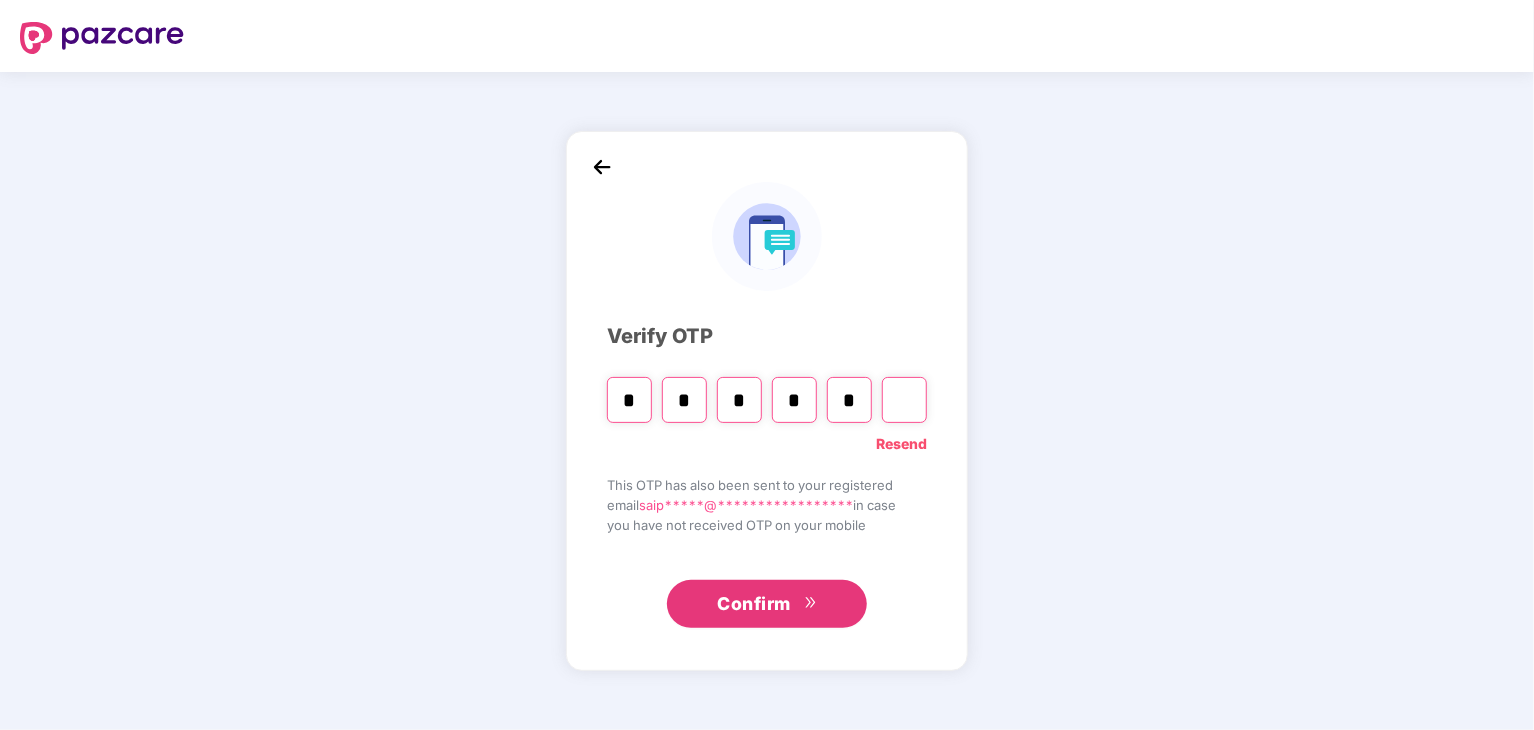 type on "*" 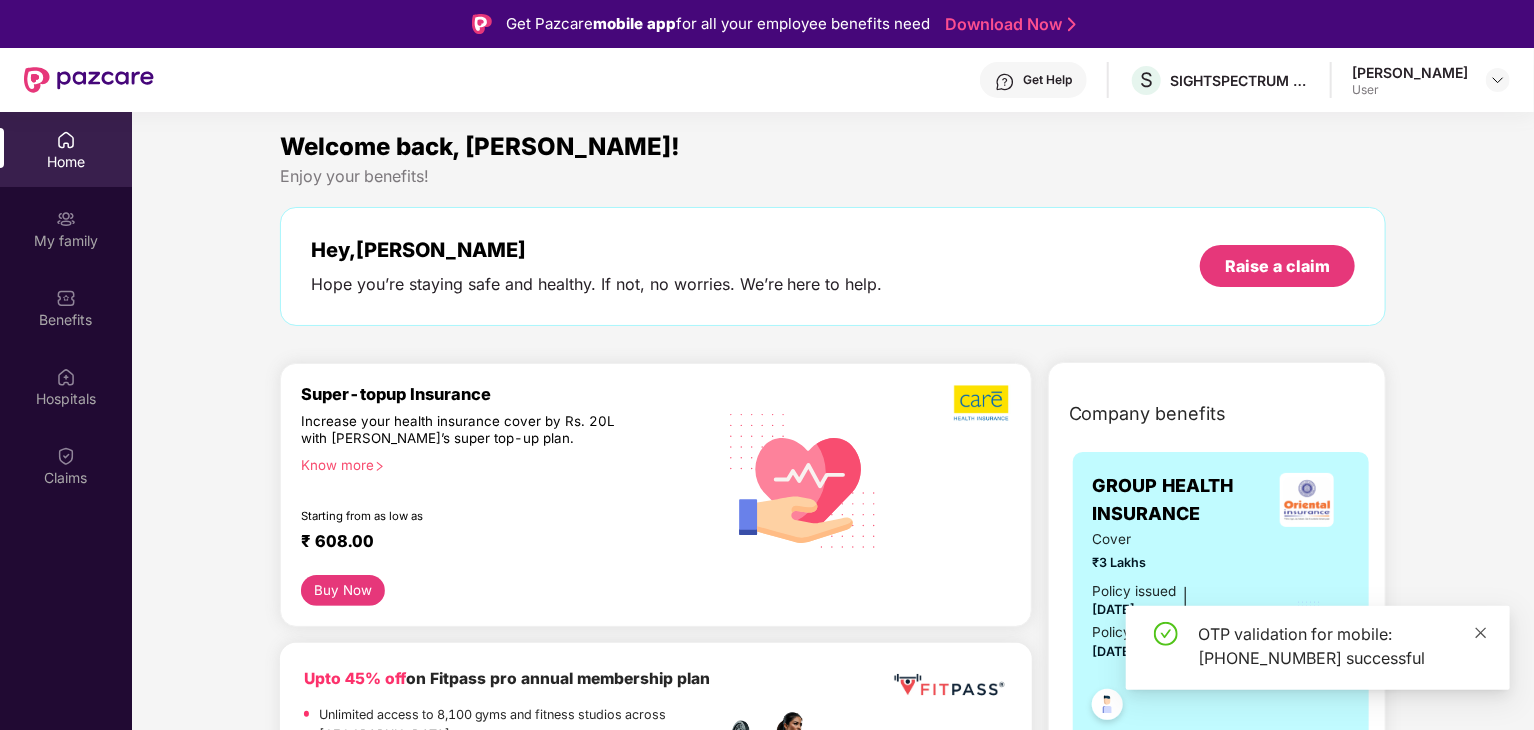 click 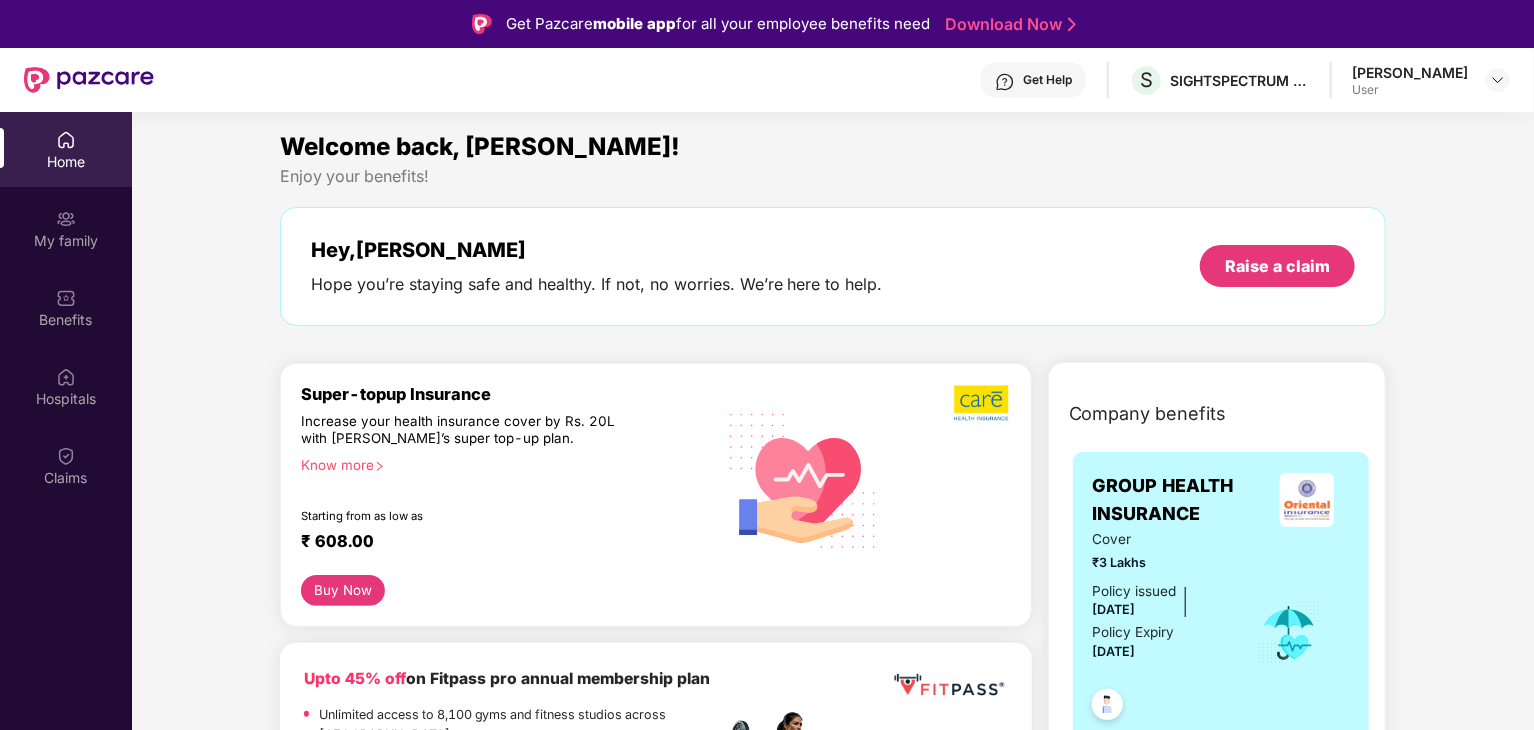 click on "Welcome back, [PERSON_NAME]! Enjoy your benefits! Hey,  [PERSON_NAME] Hope you’re staying safe and healthy. If not, no worries. We’re here to help. Raise a claim Super-topup Insurance Increase your health insurance cover by Rs. 20L with [PERSON_NAME]’s super top-up plan. Know more  Starting from as low as ₹ 608.00 Buy Now Upto 45% off  on Fitpass pro annual membership plan Unlimited access to 8,100 gyms and fitness studios across [GEOGRAPHIC_DATA] Free Noise smartwatch  worth ₹5,999 to track your fitness progress Personalized diet plans from expert nutritionists             Frequently Asked Questions!        Buy Now Upto 30% off  on Cult Elite annual membership across India Unlimited access to all group classes at cult centers & ELITE/PRO GYMS in your city. 10% discount on Cult Store.  Registered mobile number should not have active memberships. Buy Now Doctor Consultation for your family Audio/Video consultation across multiple specialities Cover entire family (upto 5 members) Contact experts 24 X 7 Start Consultation Get" at bounding box center [833, 2782] 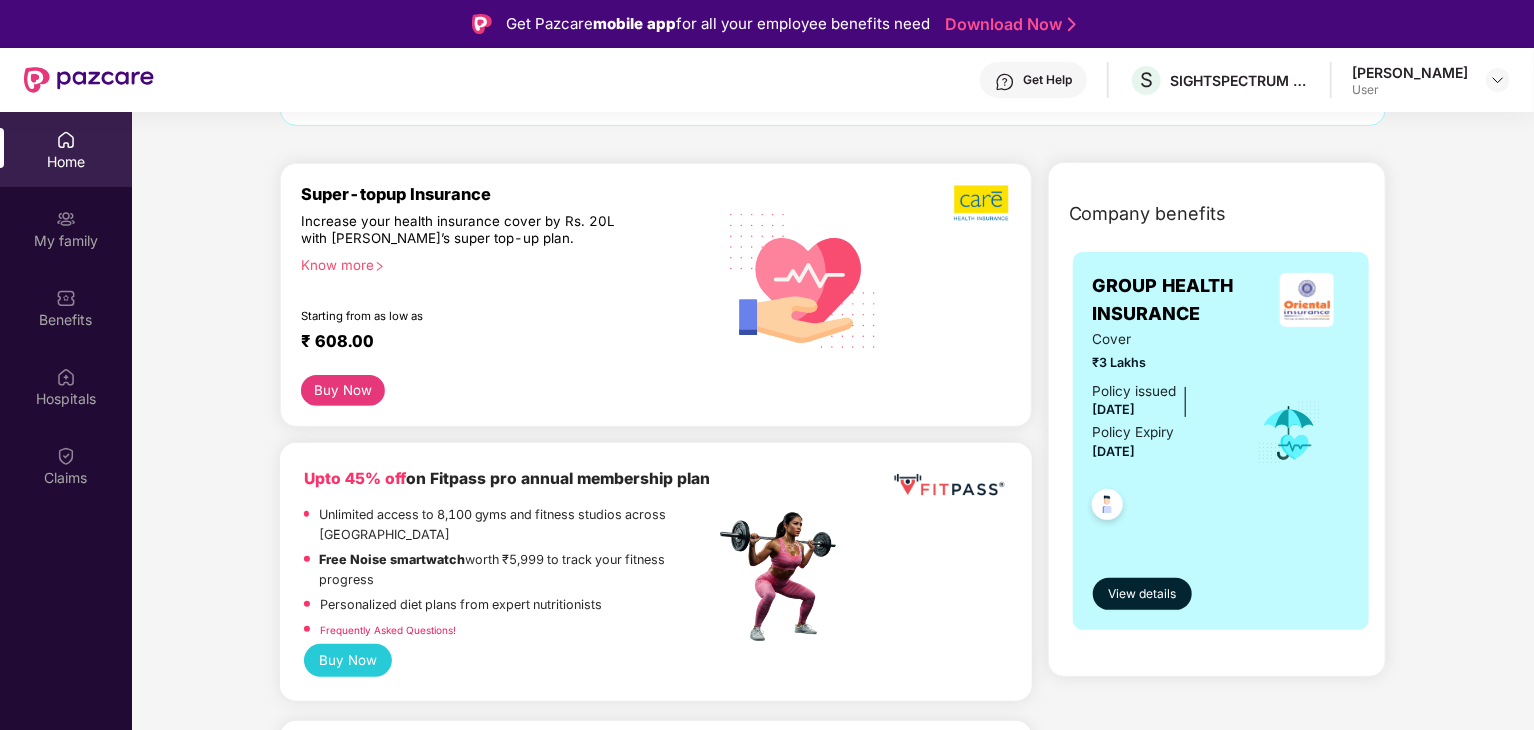 scroll, scrollTop: 300, scrollLeft: 0, axis: vertical 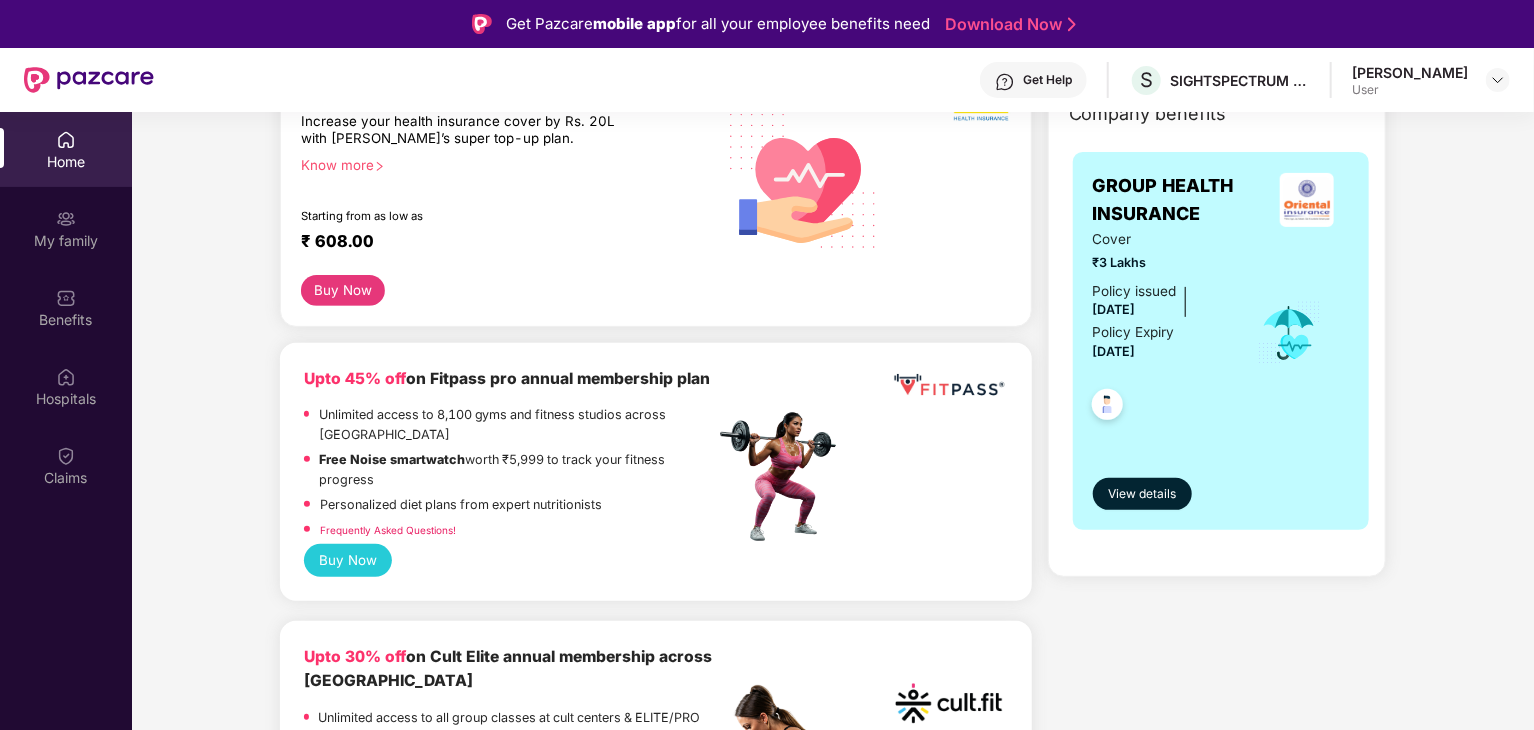drag, startPoint x: 475, startPoint y: 506, endPoint x: 299, endPoint y: 497, distance: 176.22997 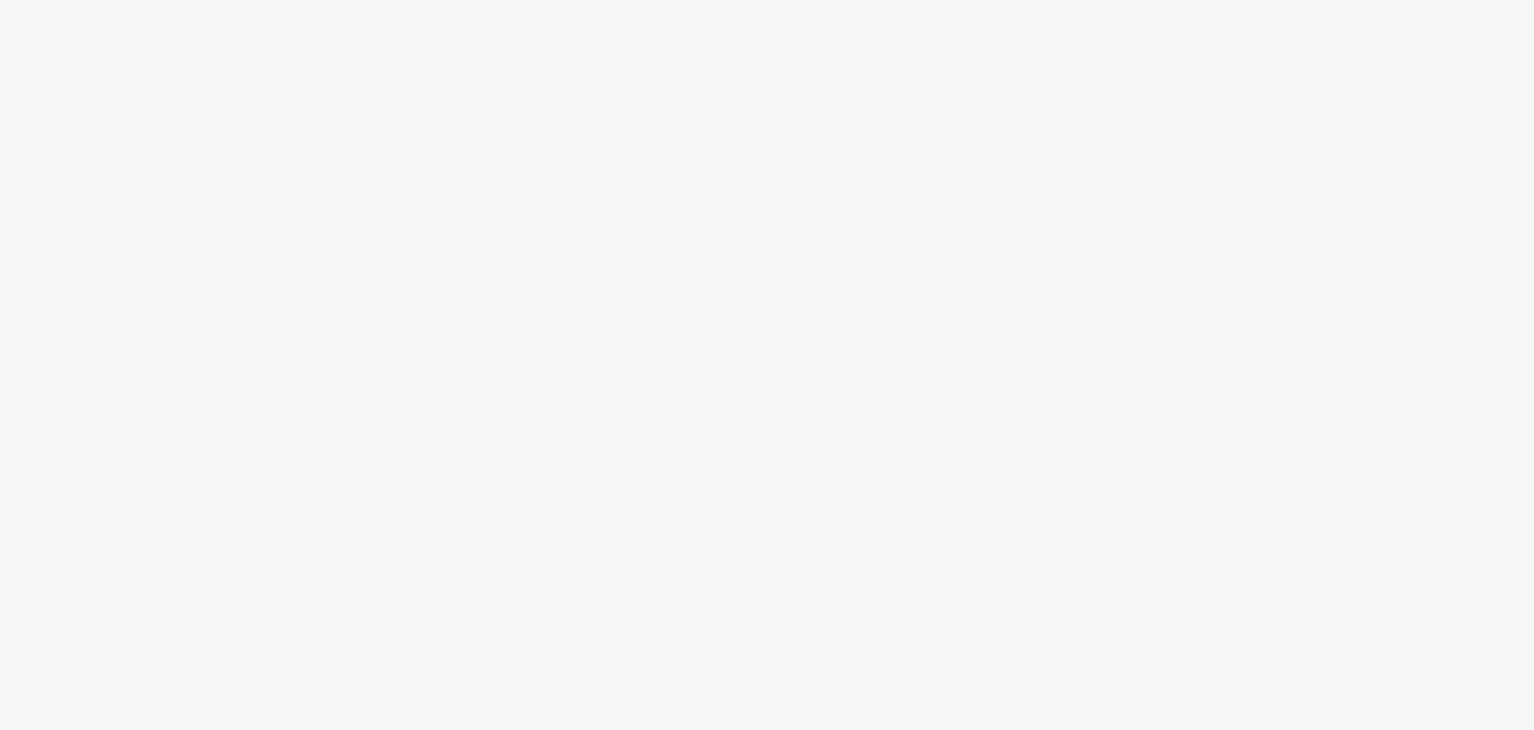 scroll, scrollTop: 0, scrollLeft: 0, axis: both 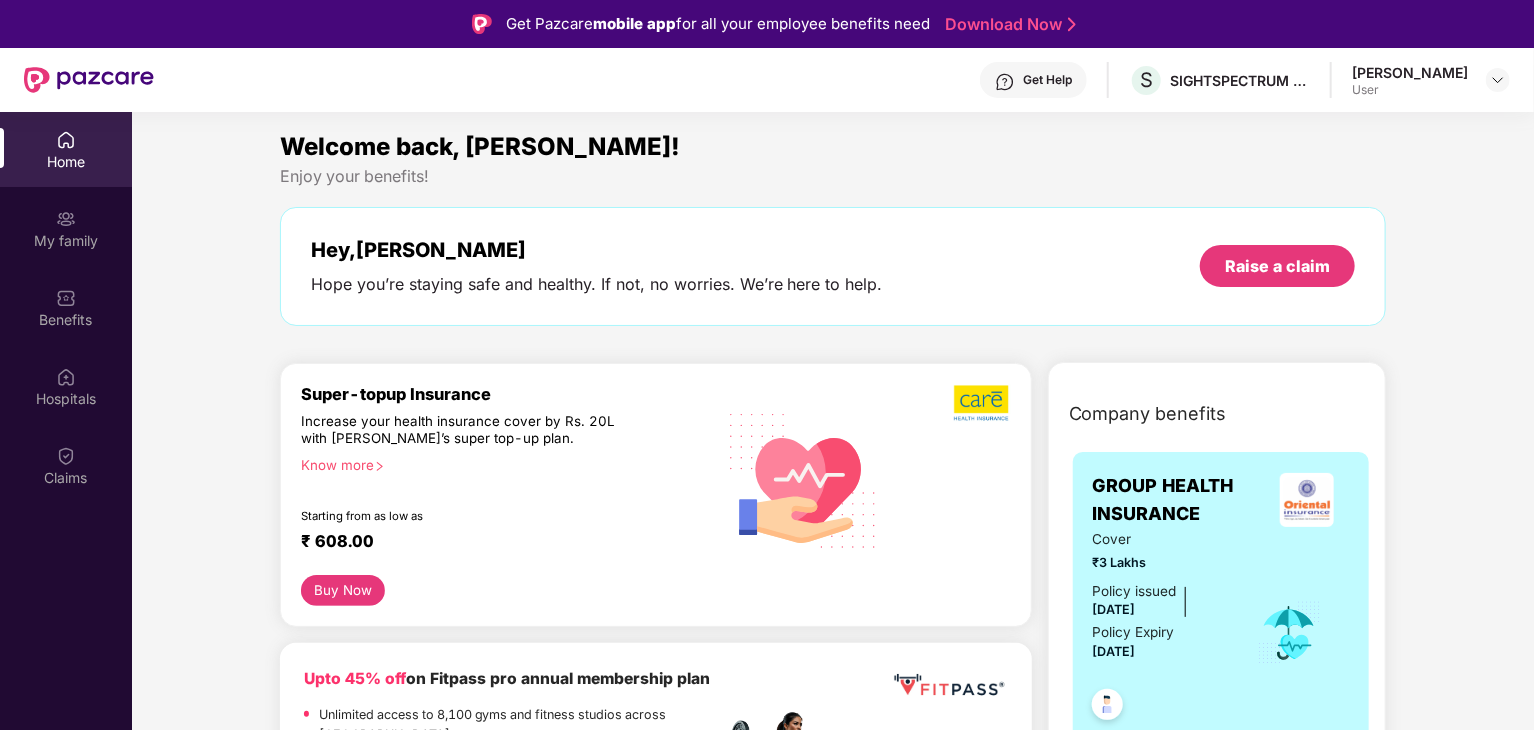 click on "Welcome back, [PERSON_NAME]! Enjoy your benefits! Hey,  [PERSON_NAME] Hope you’re staying safe and healthy. If not, no worries. We’re here to help. Raise a claim Super-topup Insurance Increase your health insurance cover by Rs. 20L with [PERSON_NAME]’s super top-up plan. Know more  Starting from as low as ₹ 608.00 Buy Now Upto 45% off  on Fitpass pro annual membership plan Unlimited access to 8,100 gyms and fitness studios across [GEOGRAPHIC_DATA] Free Noise smartwatch  worth ₹5,999 to track your fitness progress Personalized diet plans from expert nutritionists             Frequently Asked Questions!        Buy Now Upto 30% off  on Cult Elite annual membership across India Unlimited access to all group classes at cult centers & ELITE/PRO GYMS in your city. 10% discount on Cult Store.  Registered mobile number should not have active memberships. Buy Now Doctor Consultation for your family Audio/Video consultation across multiple specialities Cover entire family (upto 5 members) Contact experts 24 X 7 Start Consultation Get" at bounding box center [833, 2782] 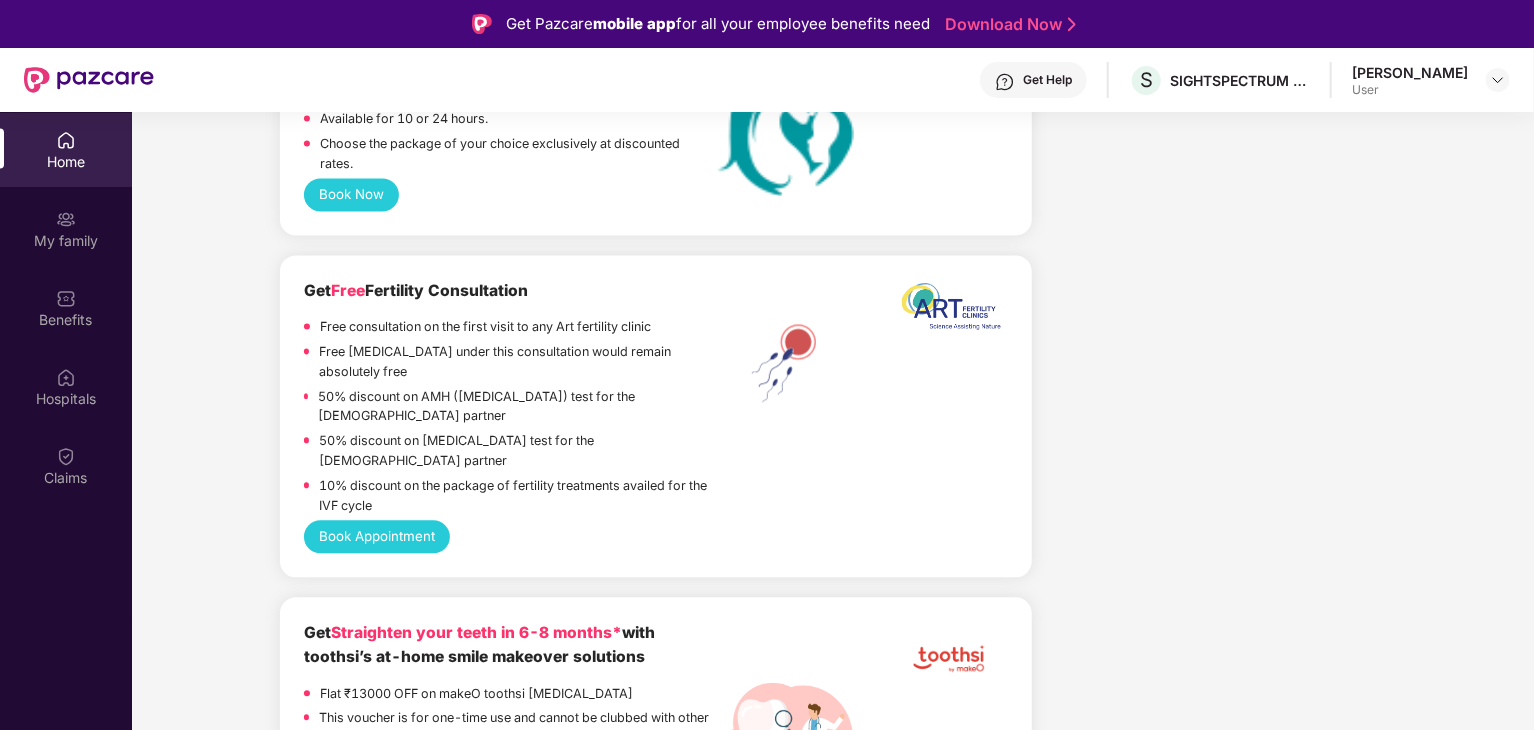 scroll, scrollTop: 1800, scrollLeft: 0, axis: vertical 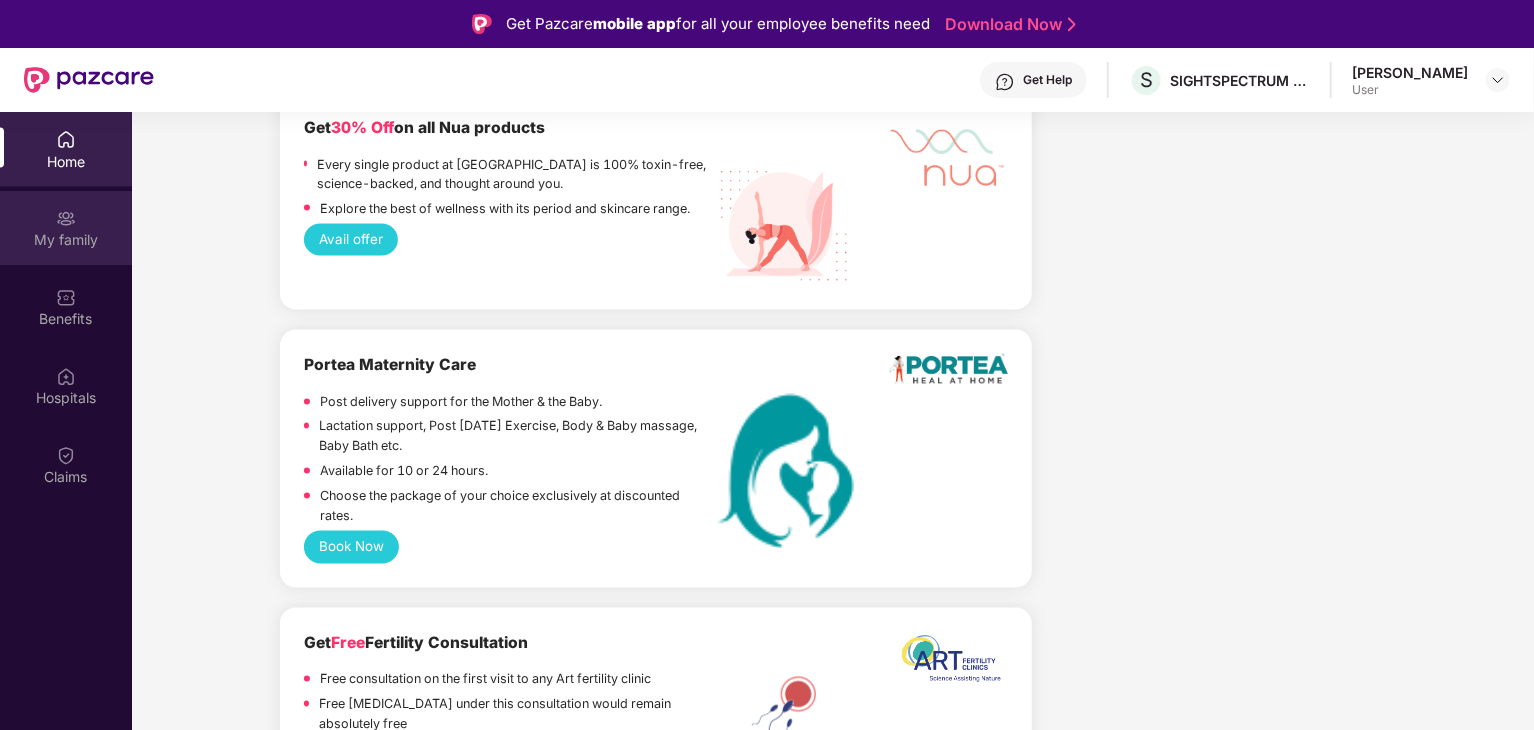 click on "My family" at bounding box center [66, 241] 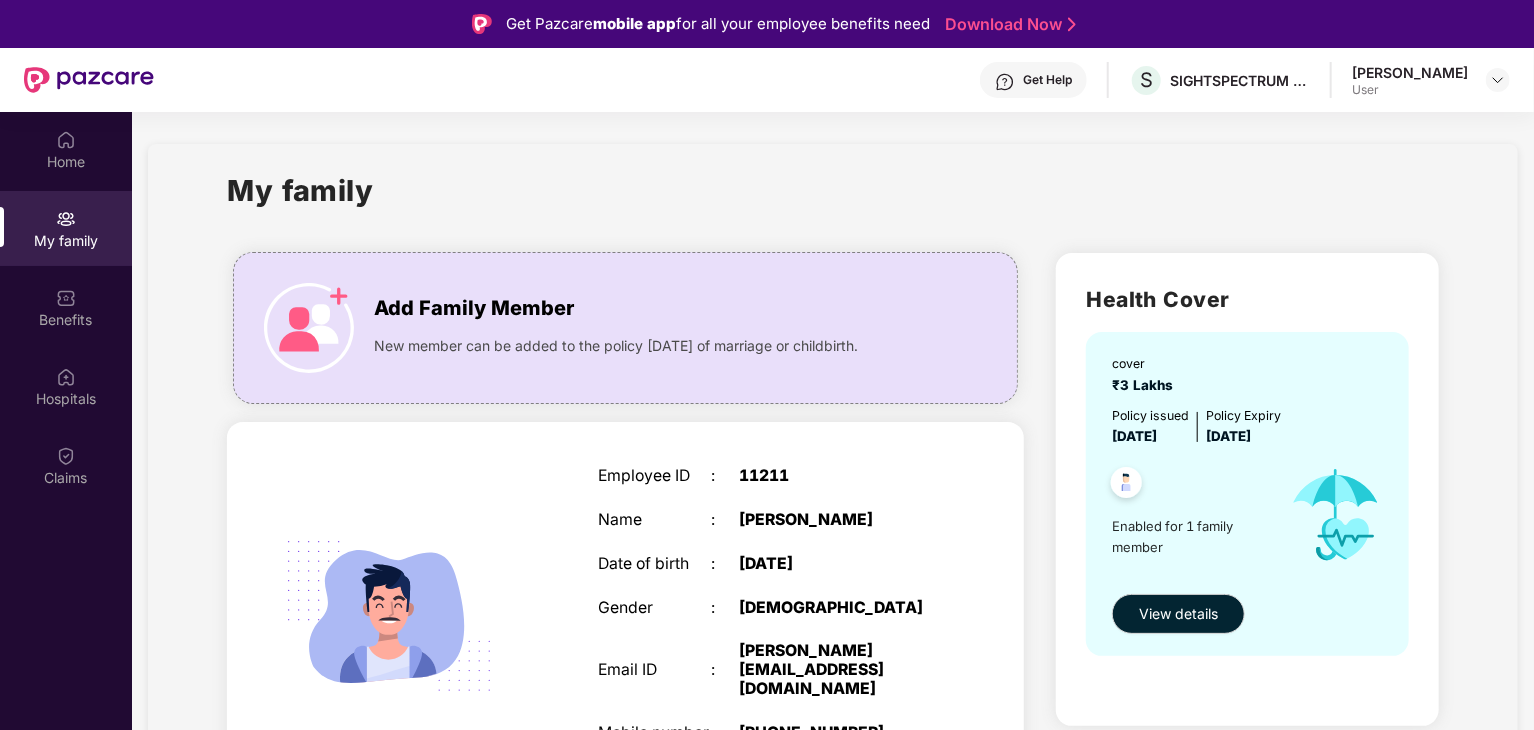 scroll, scrollTop: 72, scrollLeft: 0, axis: vertical 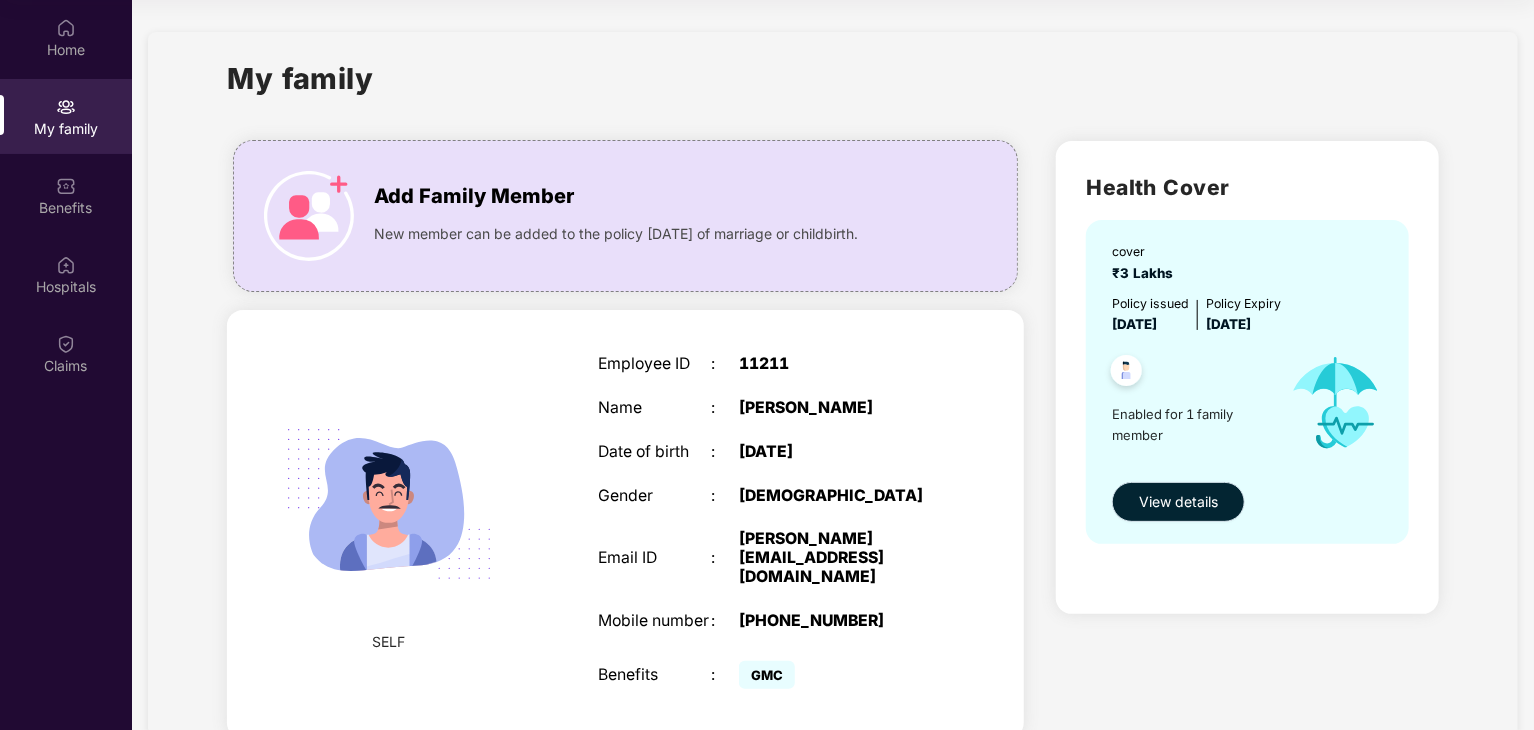 click on "View details" at bounding box center (1178, 502) 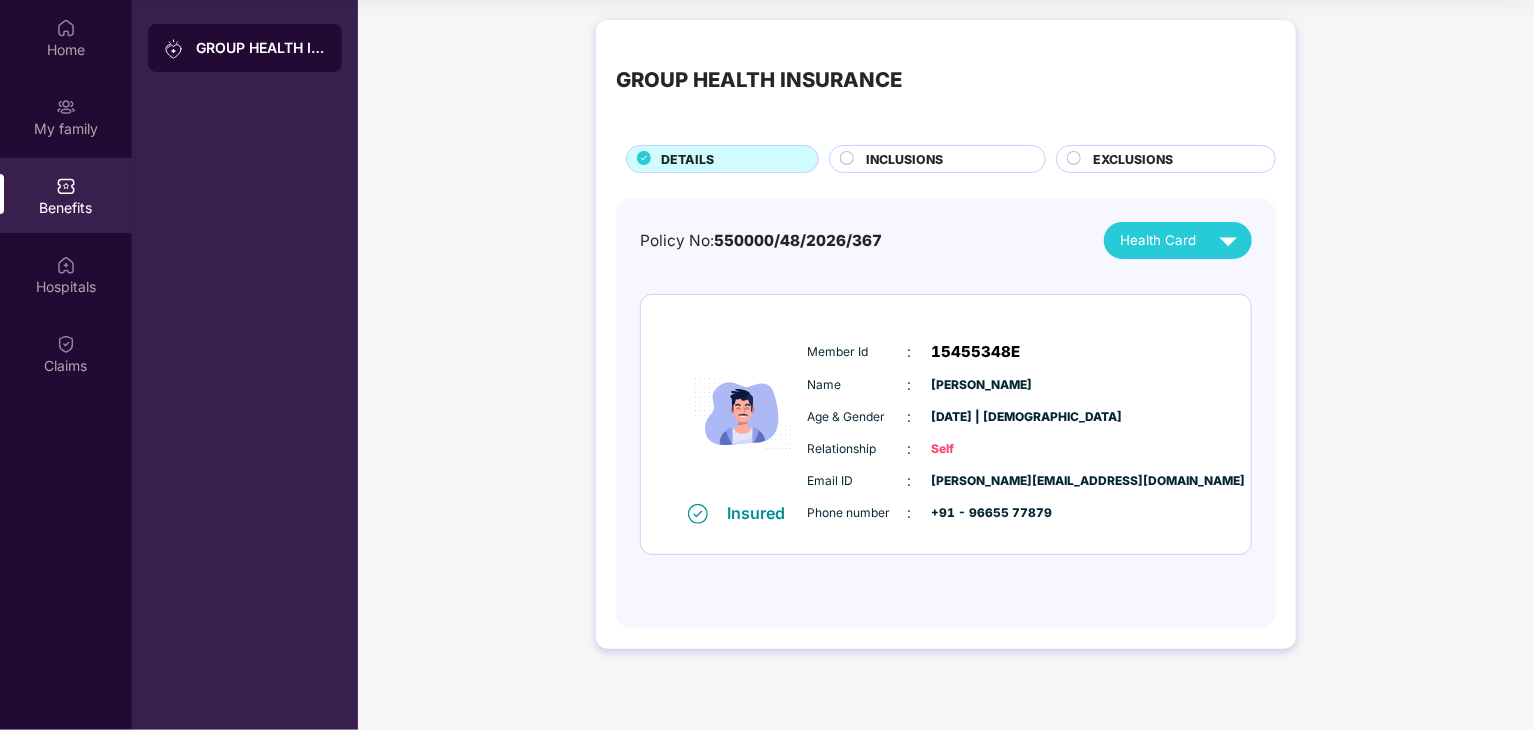 click on "INCLUSIONS" at bounding box center (904, 159) 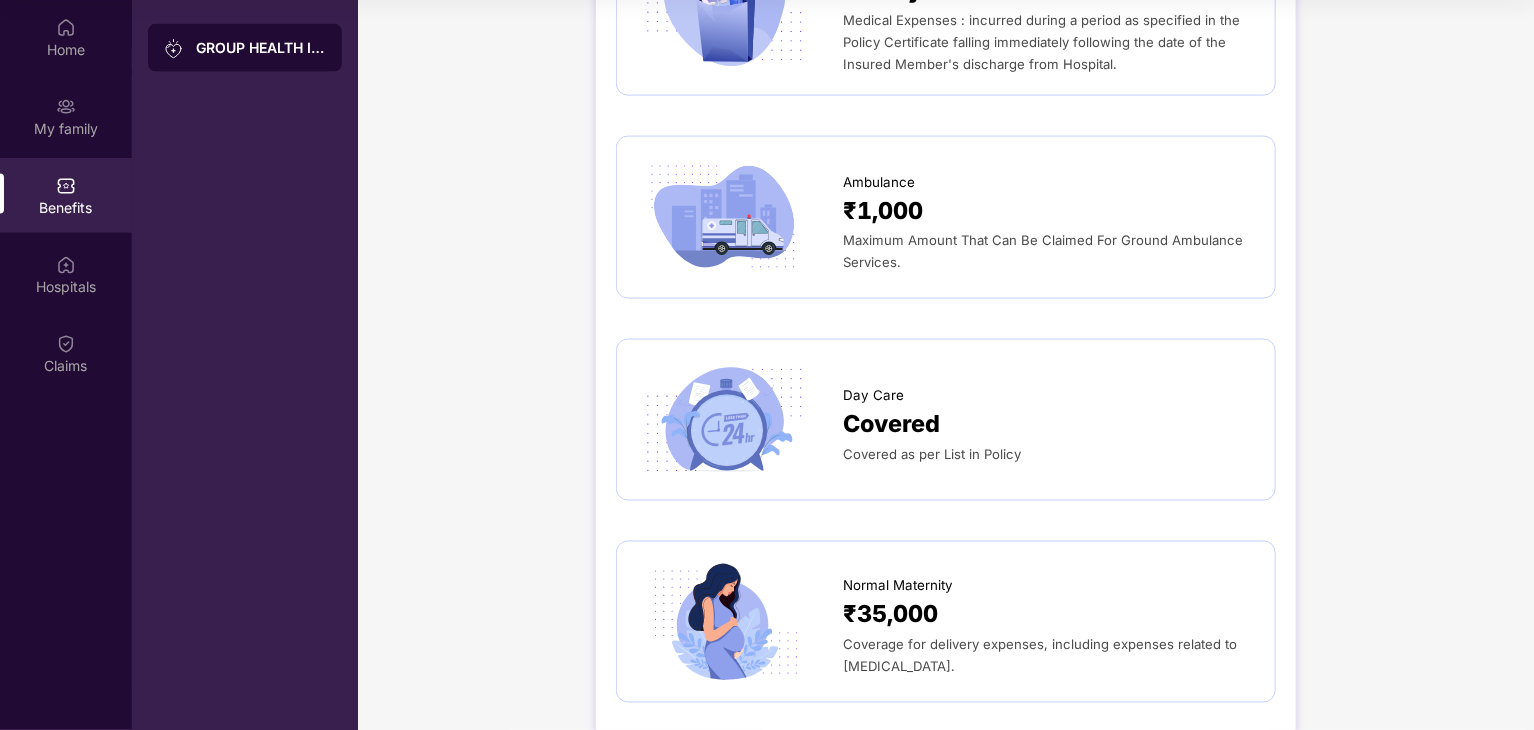 scroll, scrollTop: 1398, scrollLeft: 0, axis: vertical 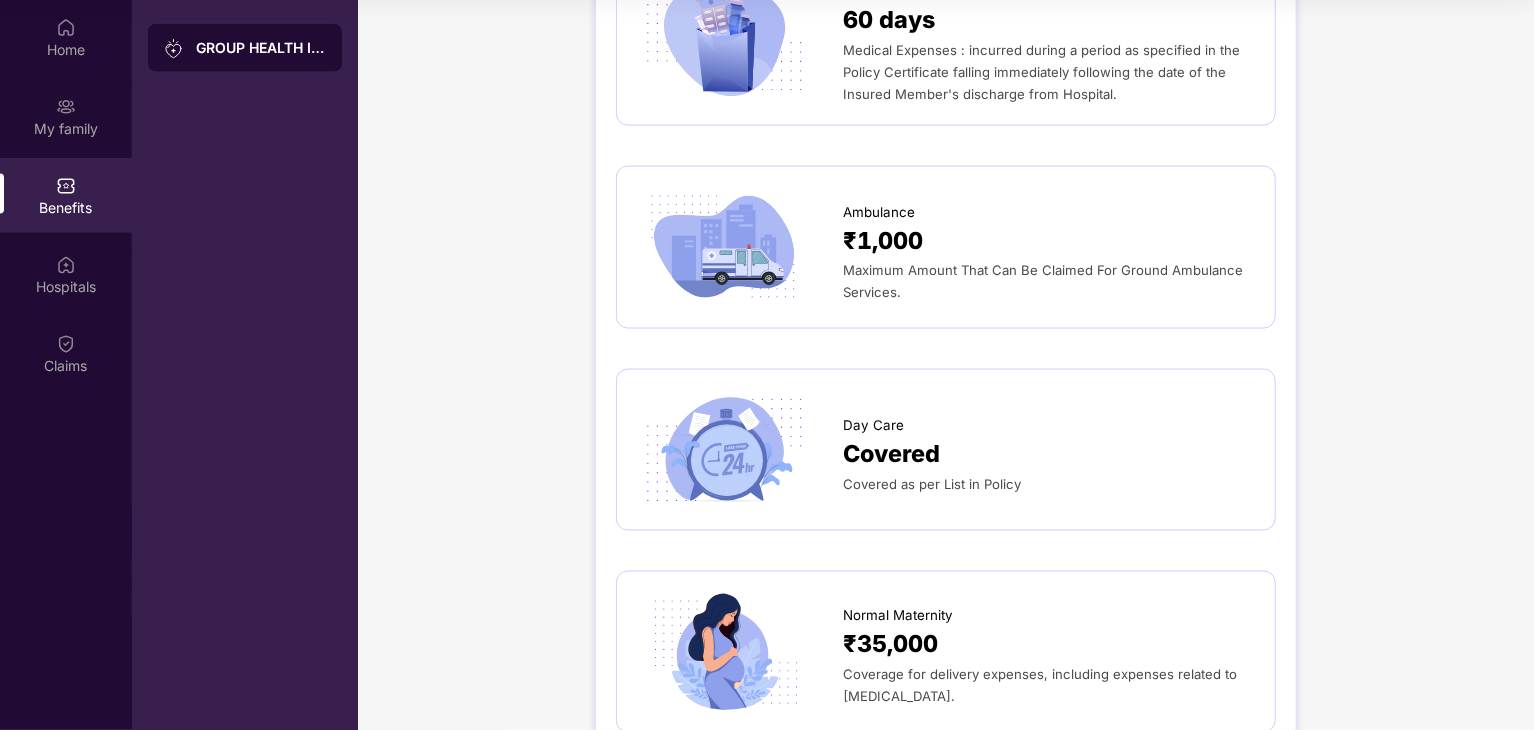 click on "Covered" at bounding box center [1049, 454] 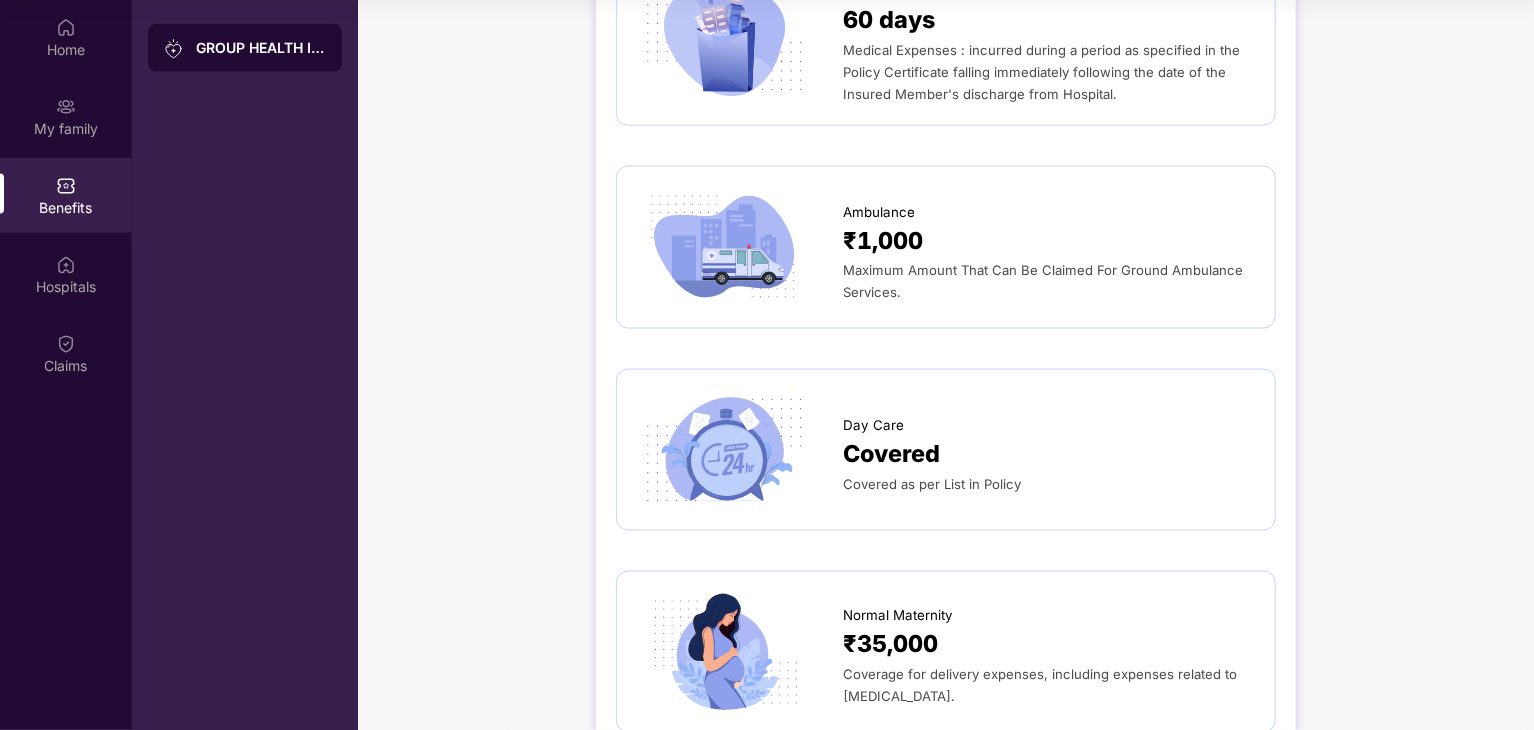 click on "Covered" at bounding box center (891, 454) 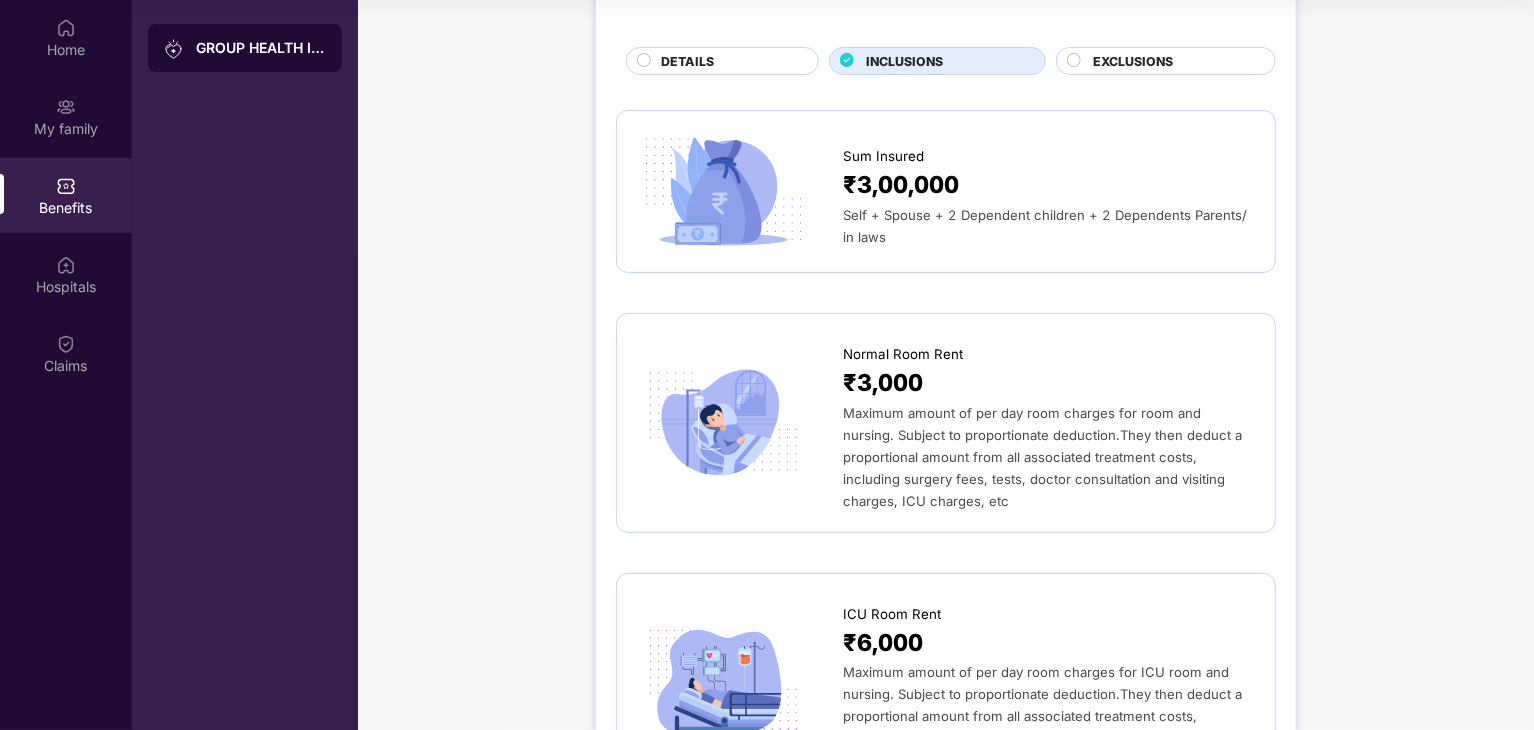 scroll, scrollTop: 0, scrollLeft: 0, axis: both 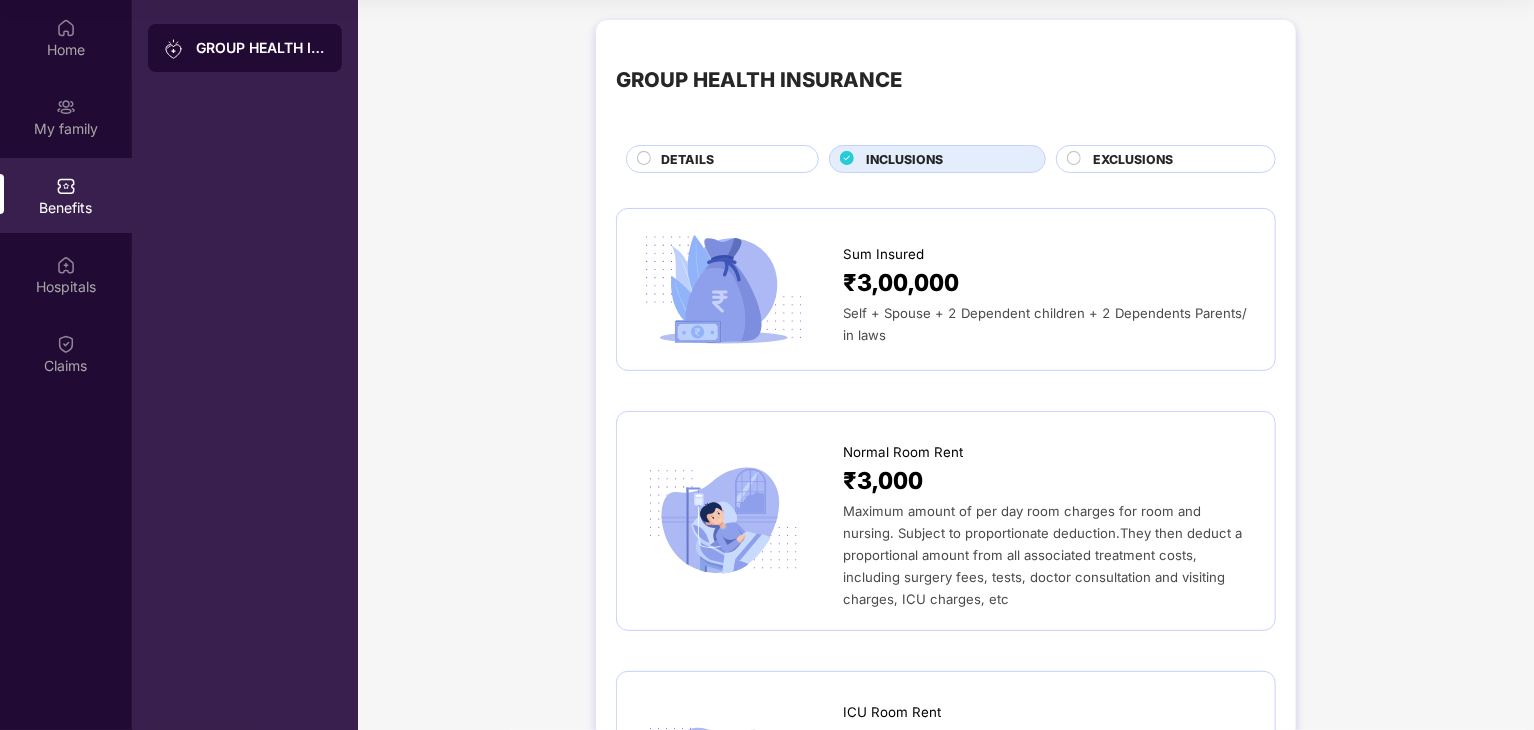 click on "EXCLUSIONS" at bounding box center (1133, 159) 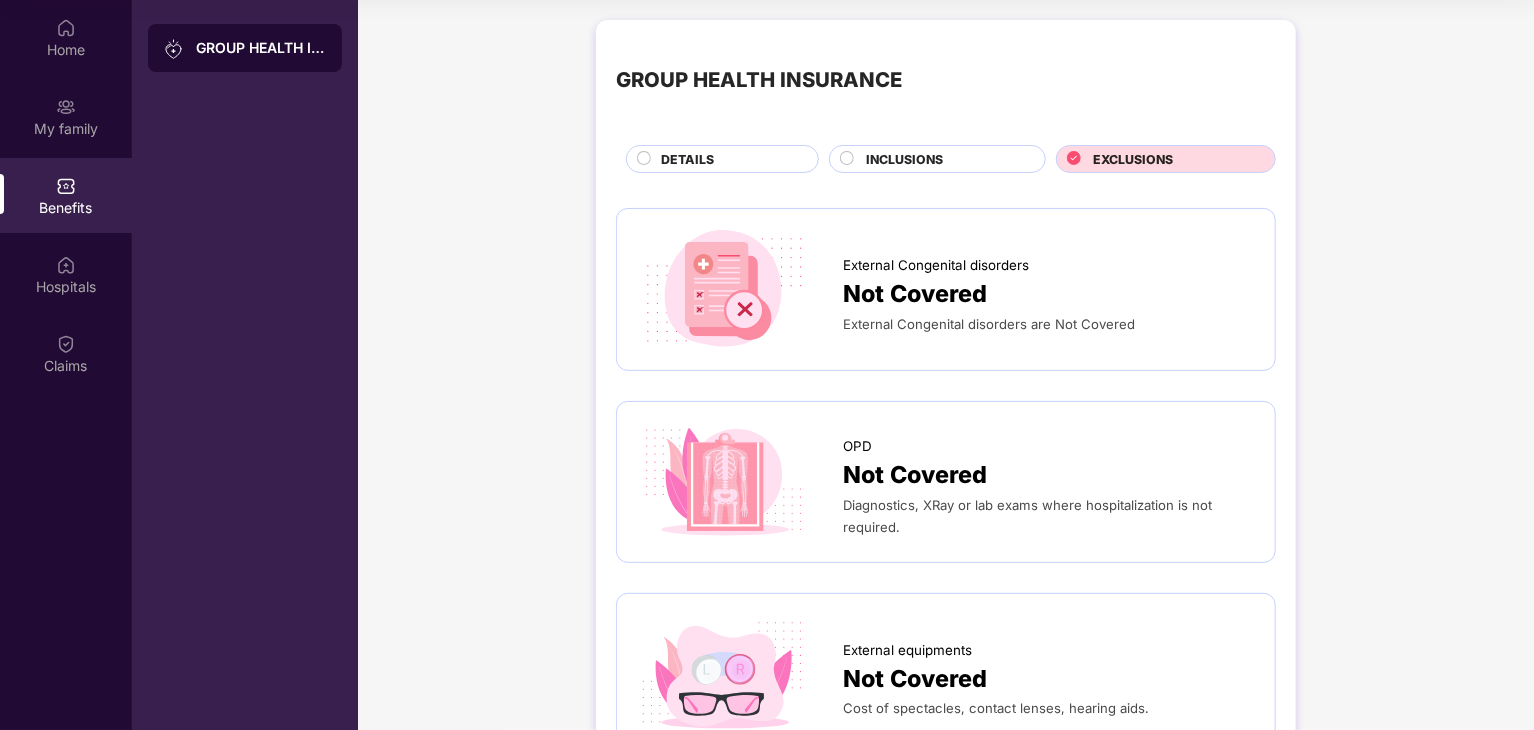 click on "DETAILS" at bounding box center (729, 161) 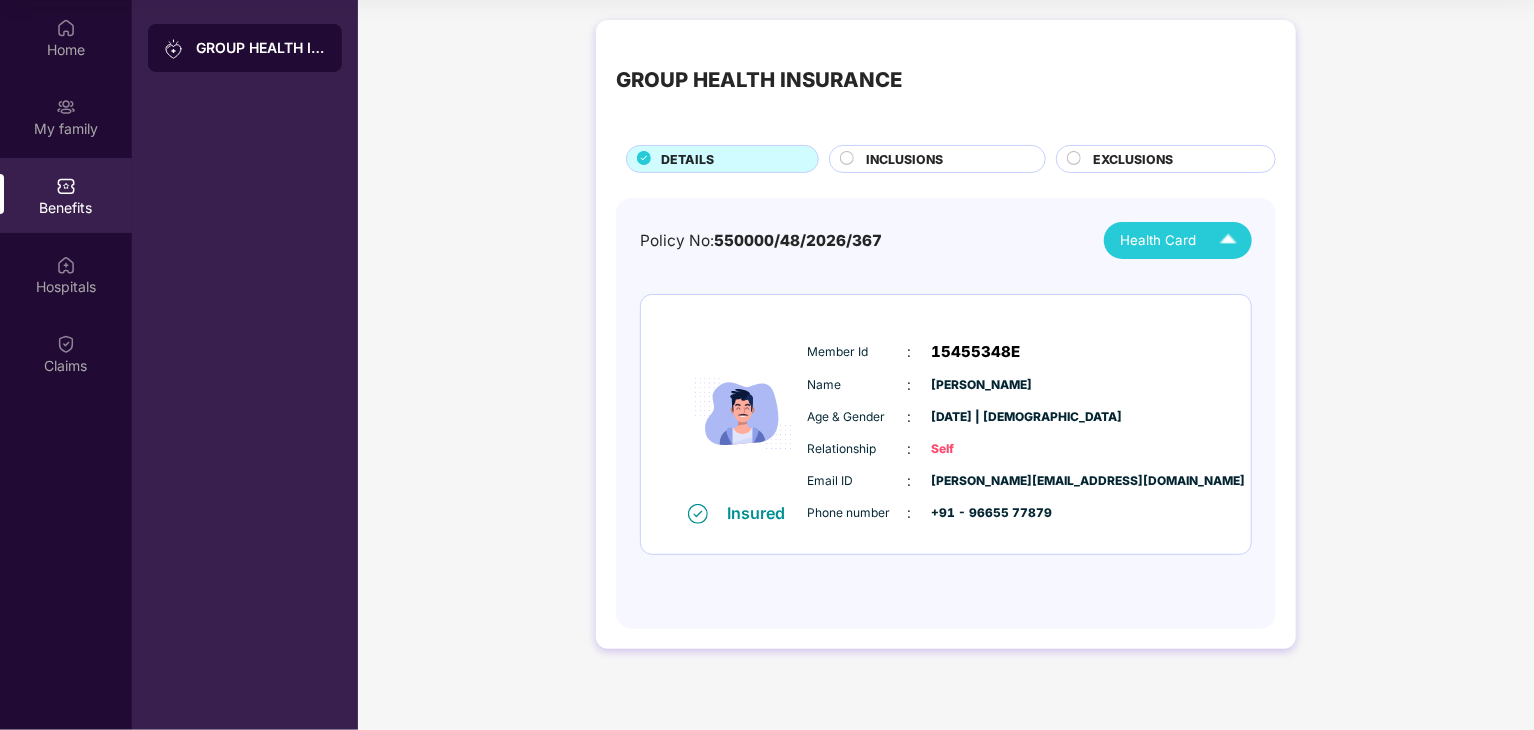 click on "Health Card" at bounding box center (1158, 240) 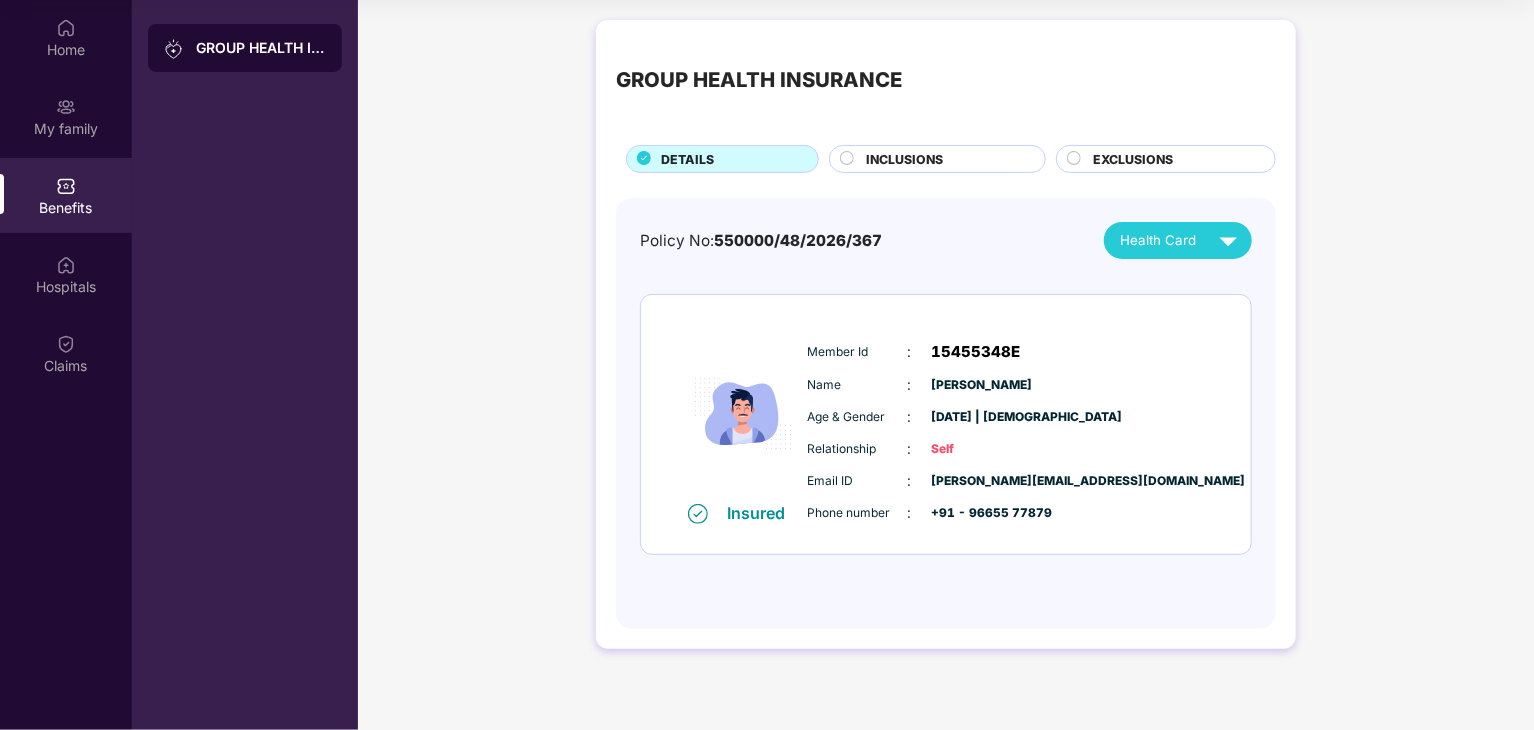 click on "Policy No:  550000/48/2026/367 Health Card" at bounding box center (946, 240) 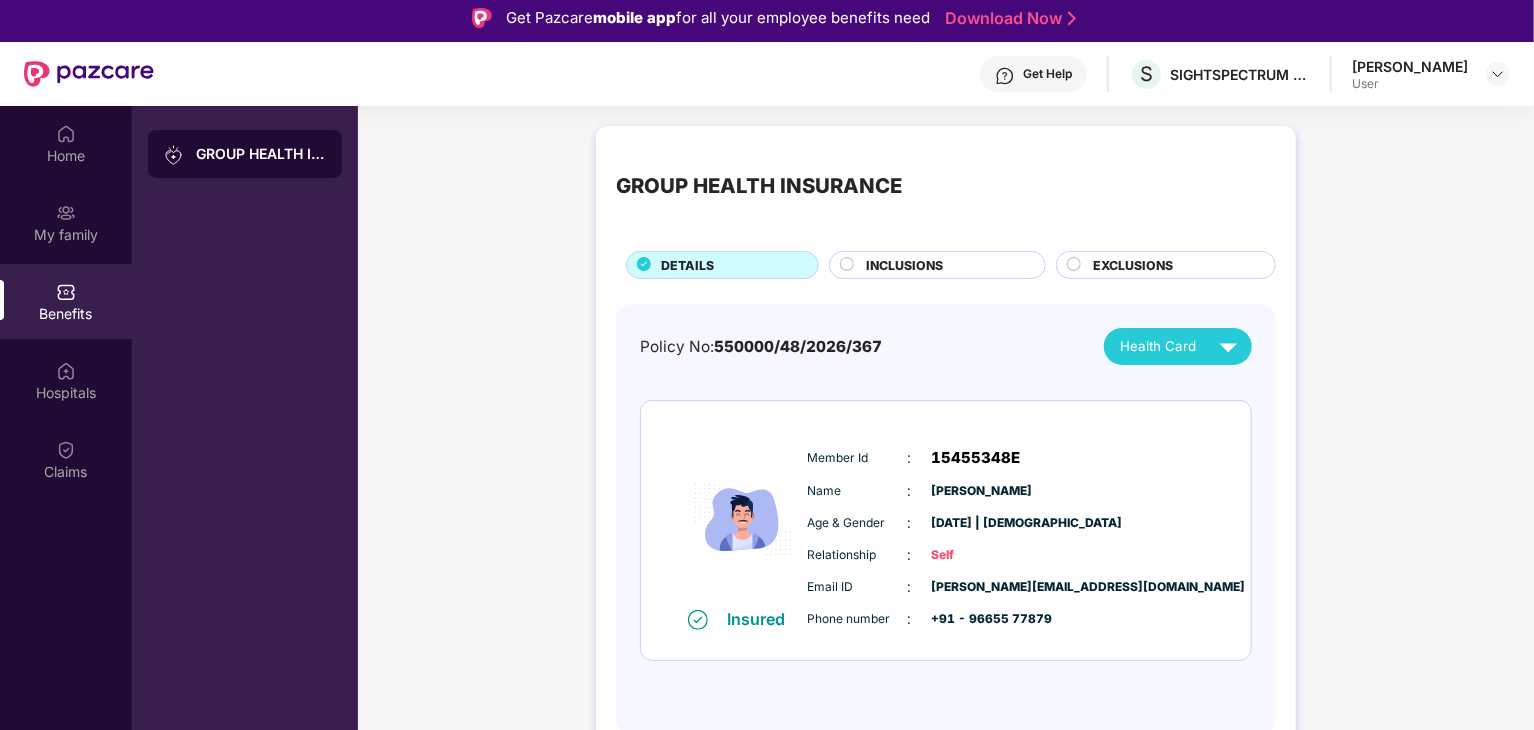 scroll, scrollTop: 0, scrollLeft: 0, axis: both 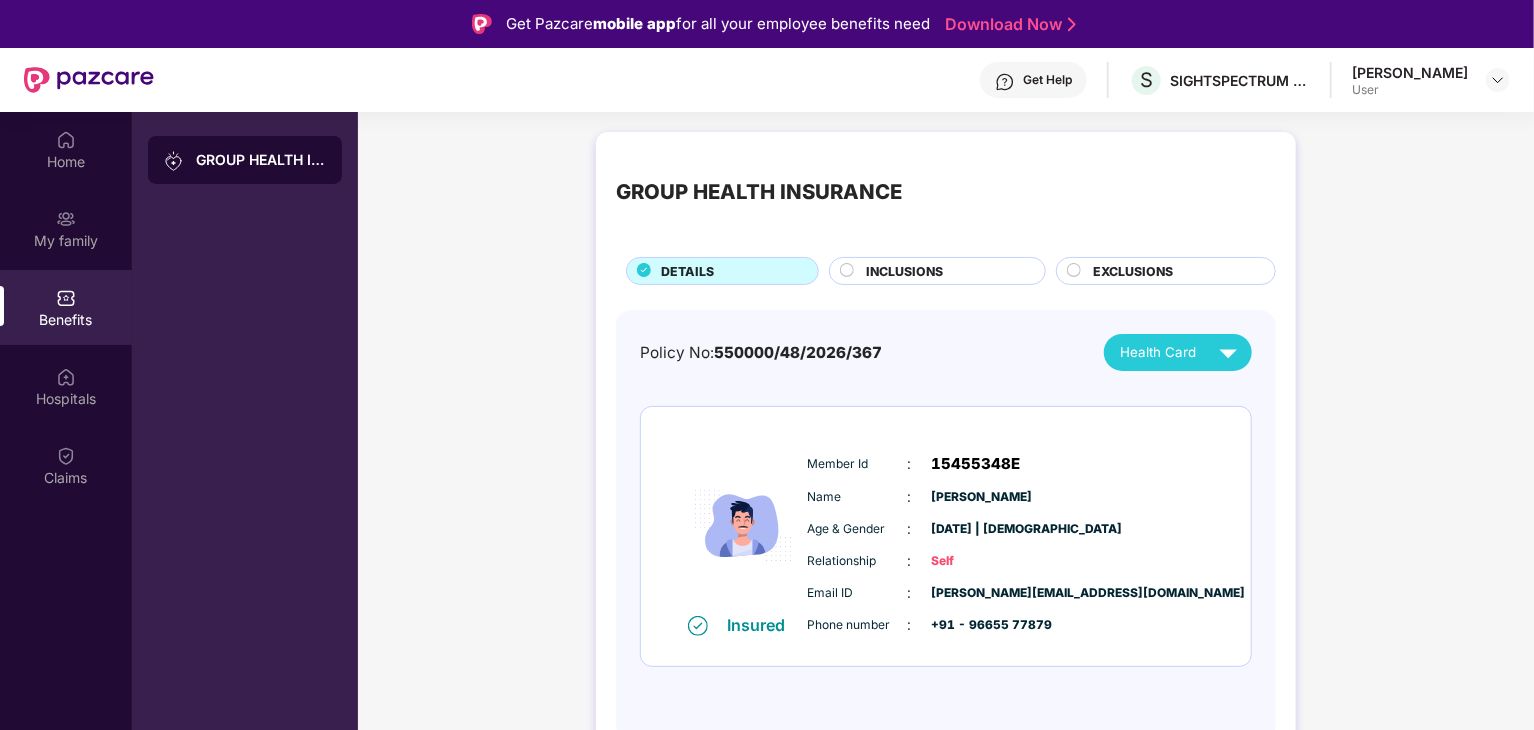 click on "GROUP HEALTH INSURANCE" at bounding box center (245, 160) 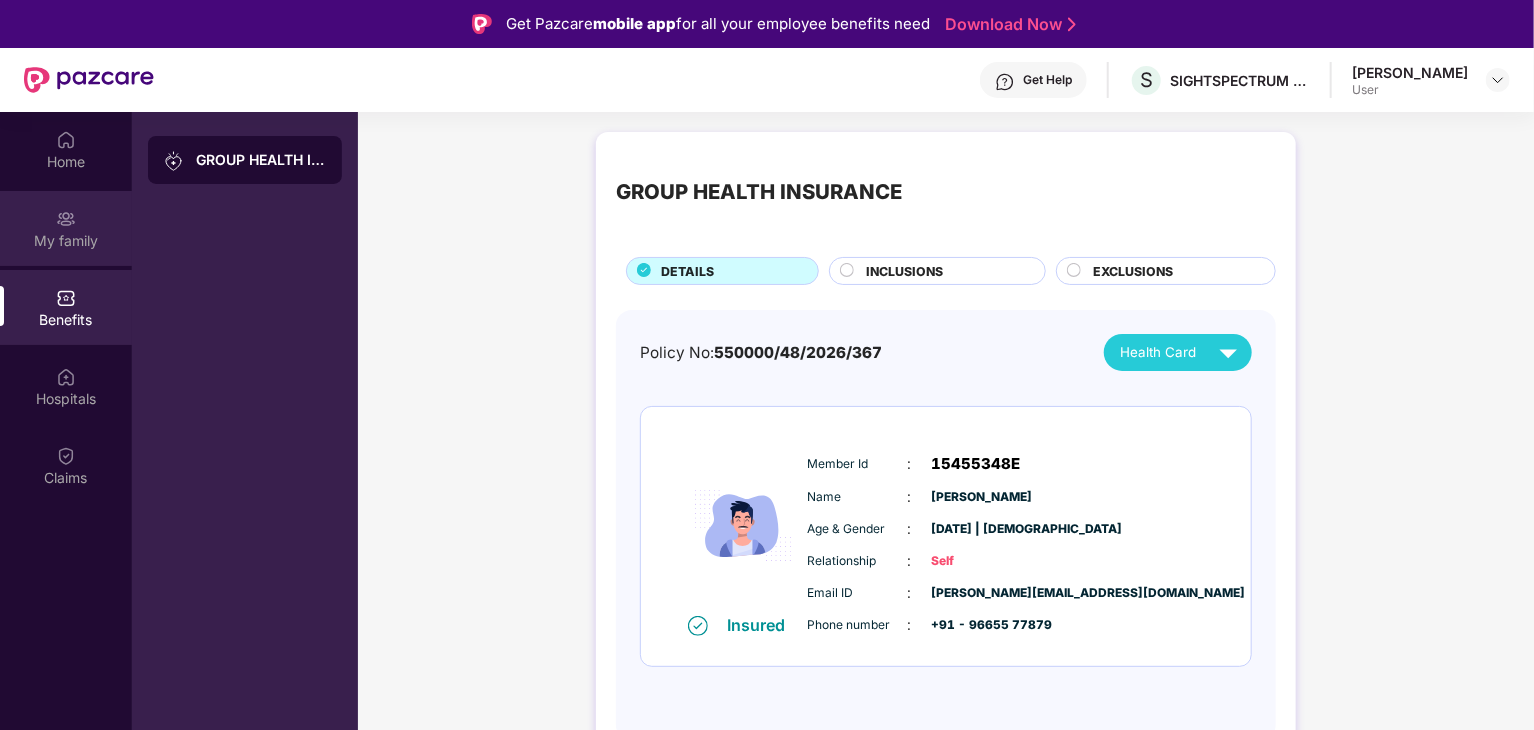 click on "My family" at bounding box center [66, 241] 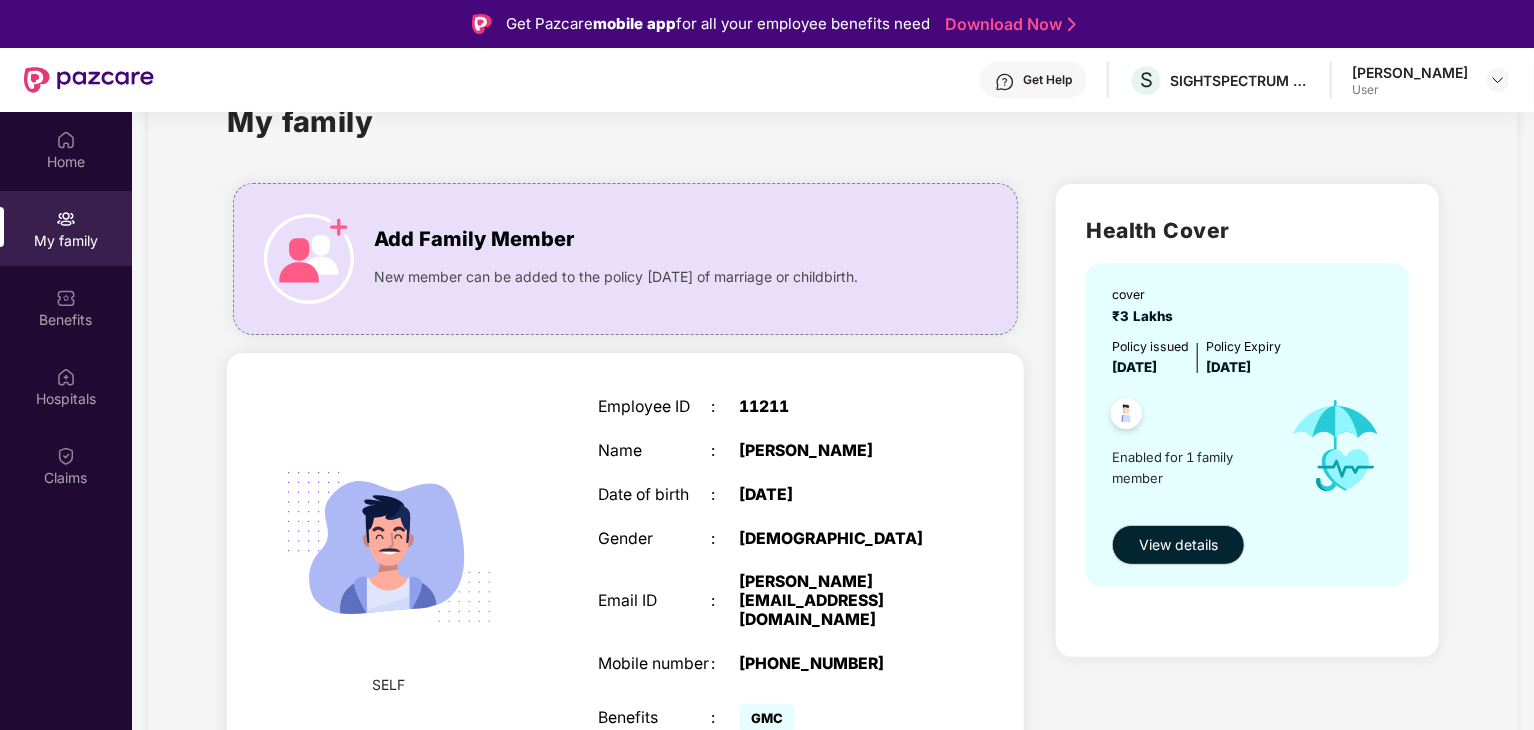 scroll, scrollTop: 72, scrollLeft: 0, axis: vertical 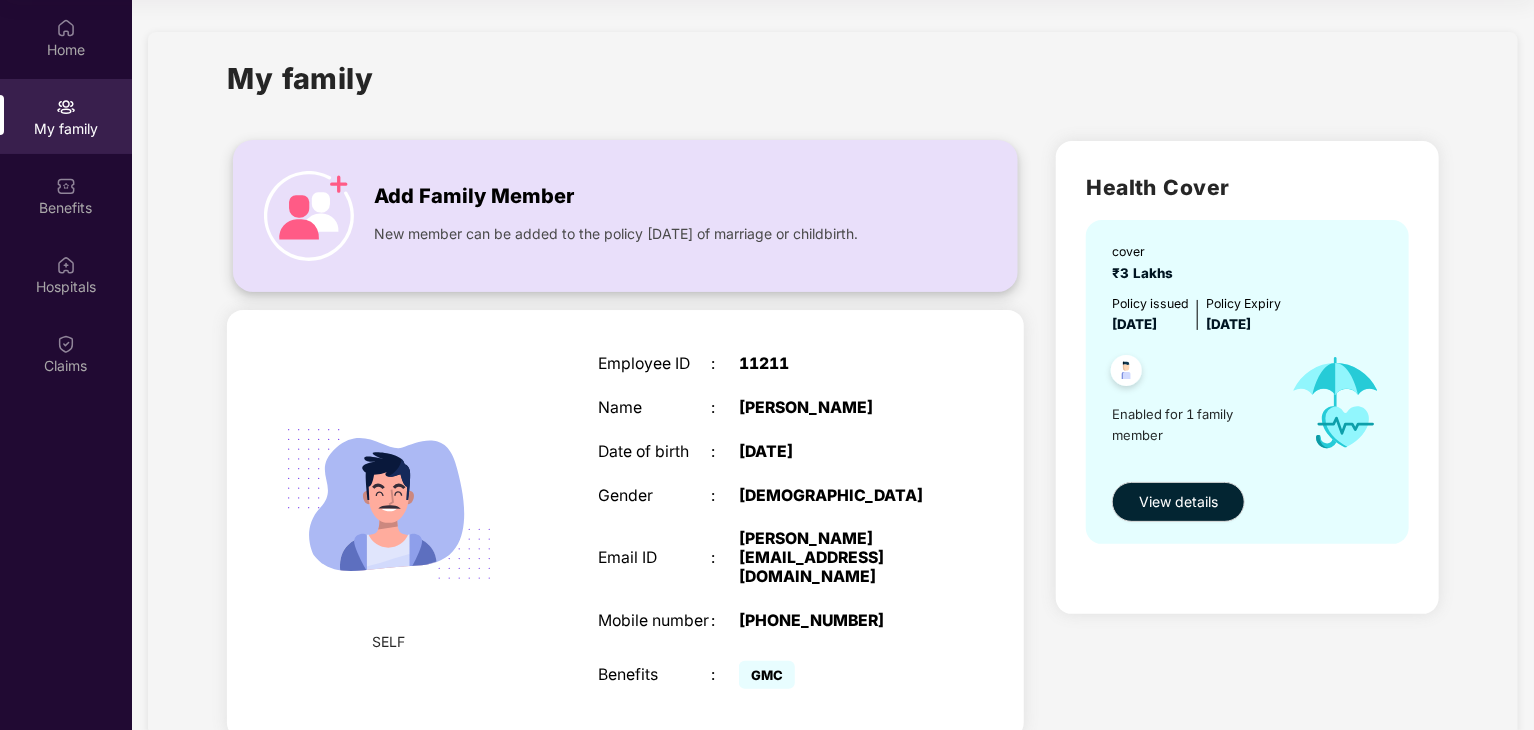 click on "Add Family Member" at bounding box center (474, 196) 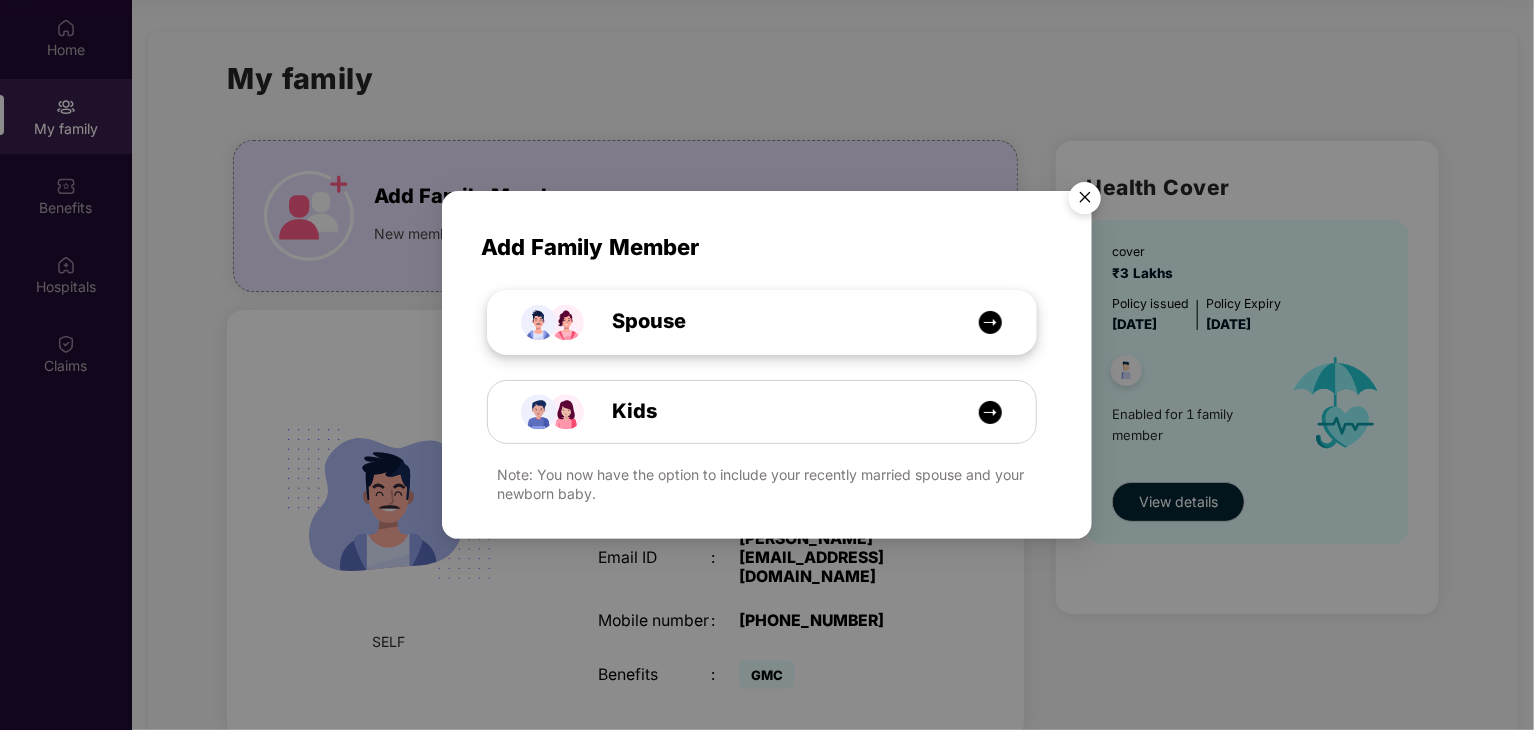 click on "Spouse" at bounding box center (762, 322) 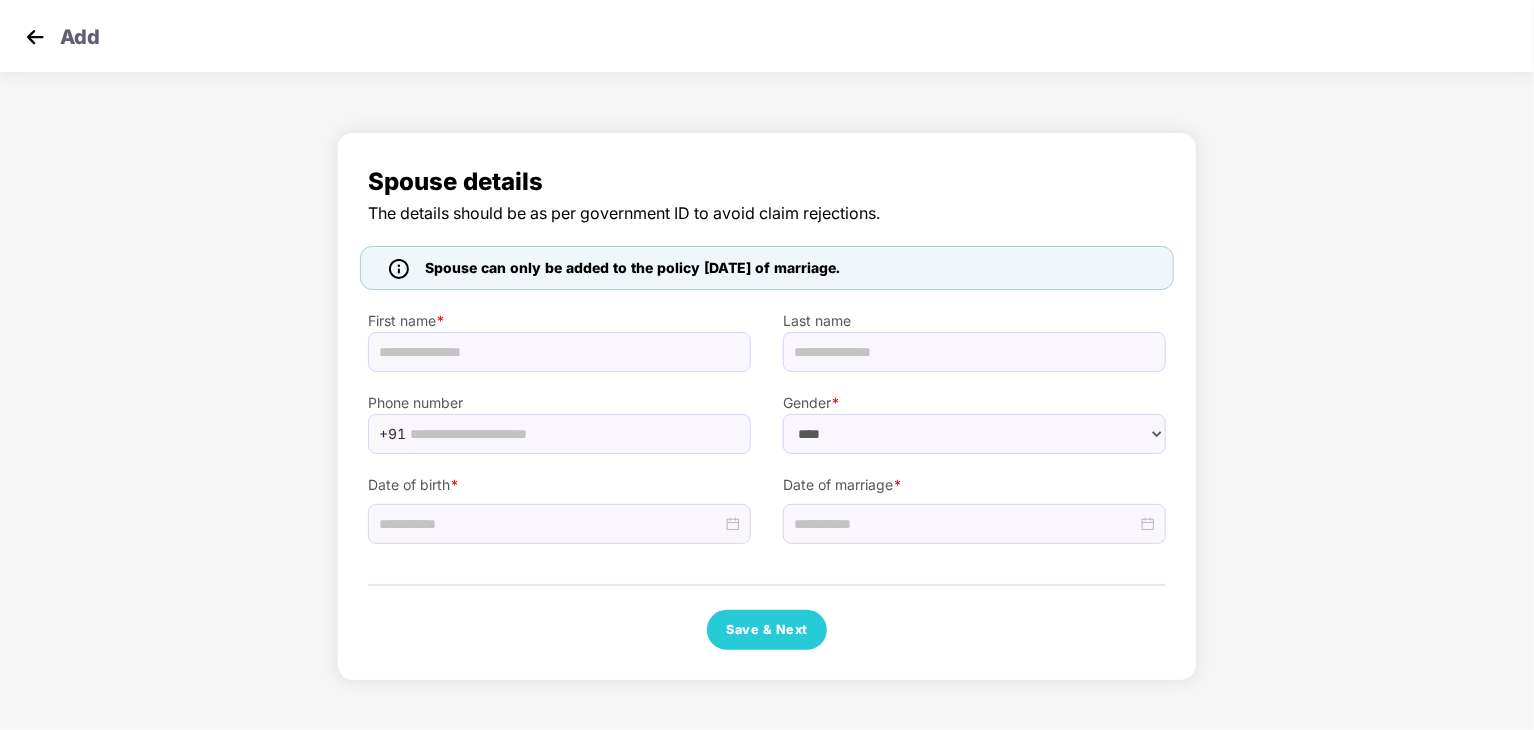 select on "******" 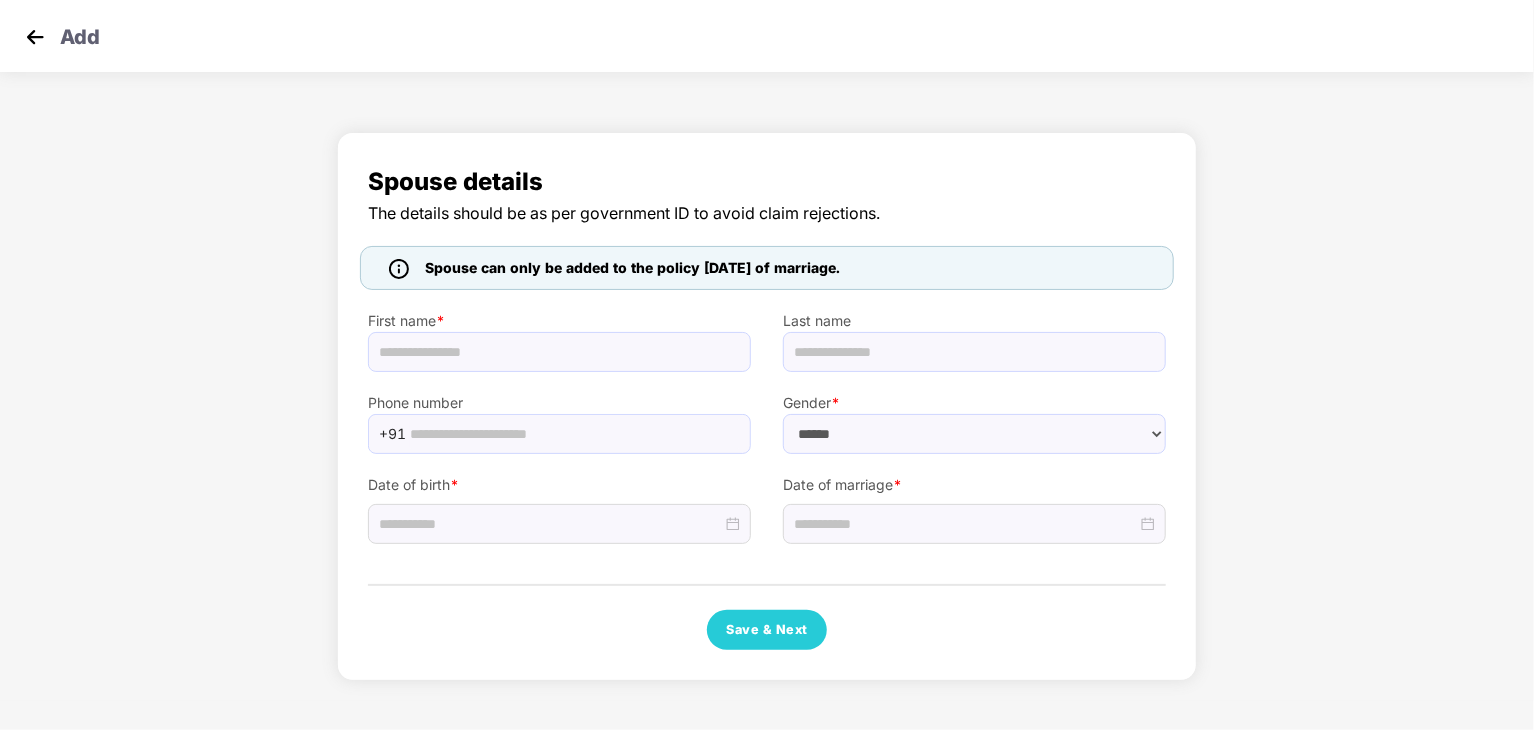 click on "Add" at bounding box center [80, 34] 